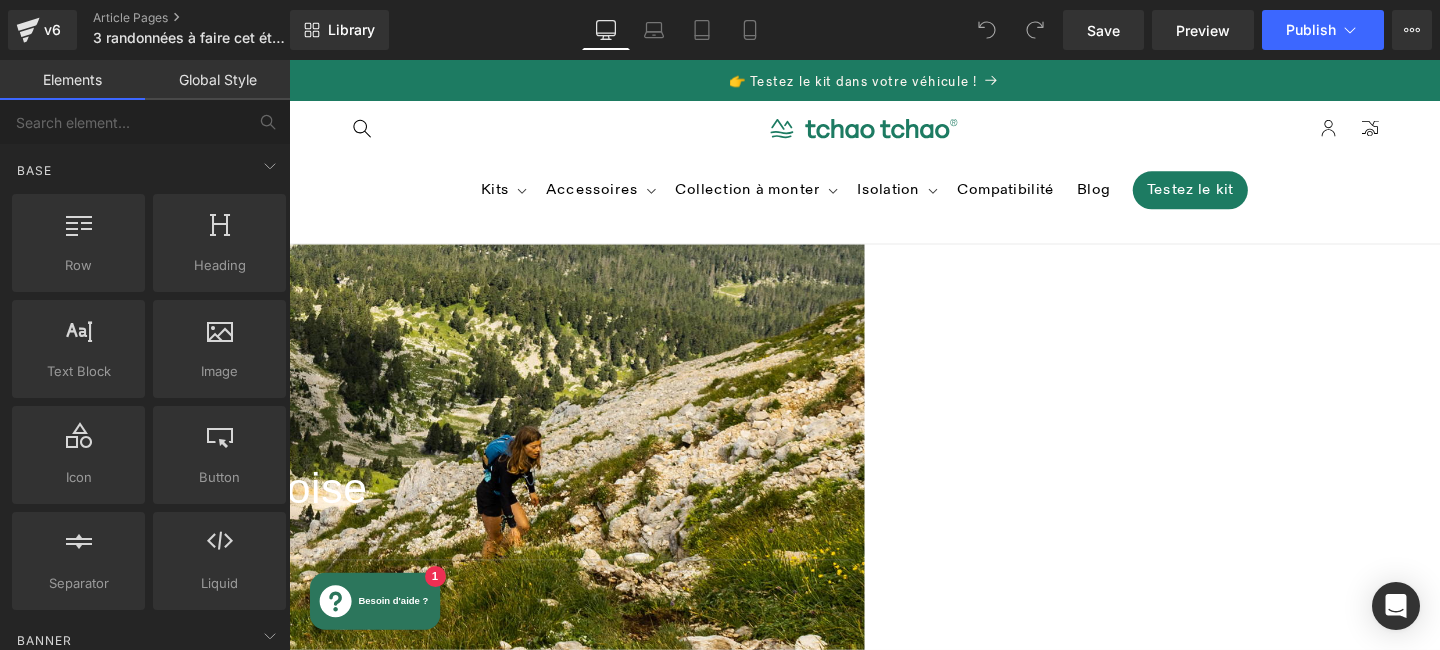 scroll, scrollTop: 0, scrollLeft: 0, axis: both 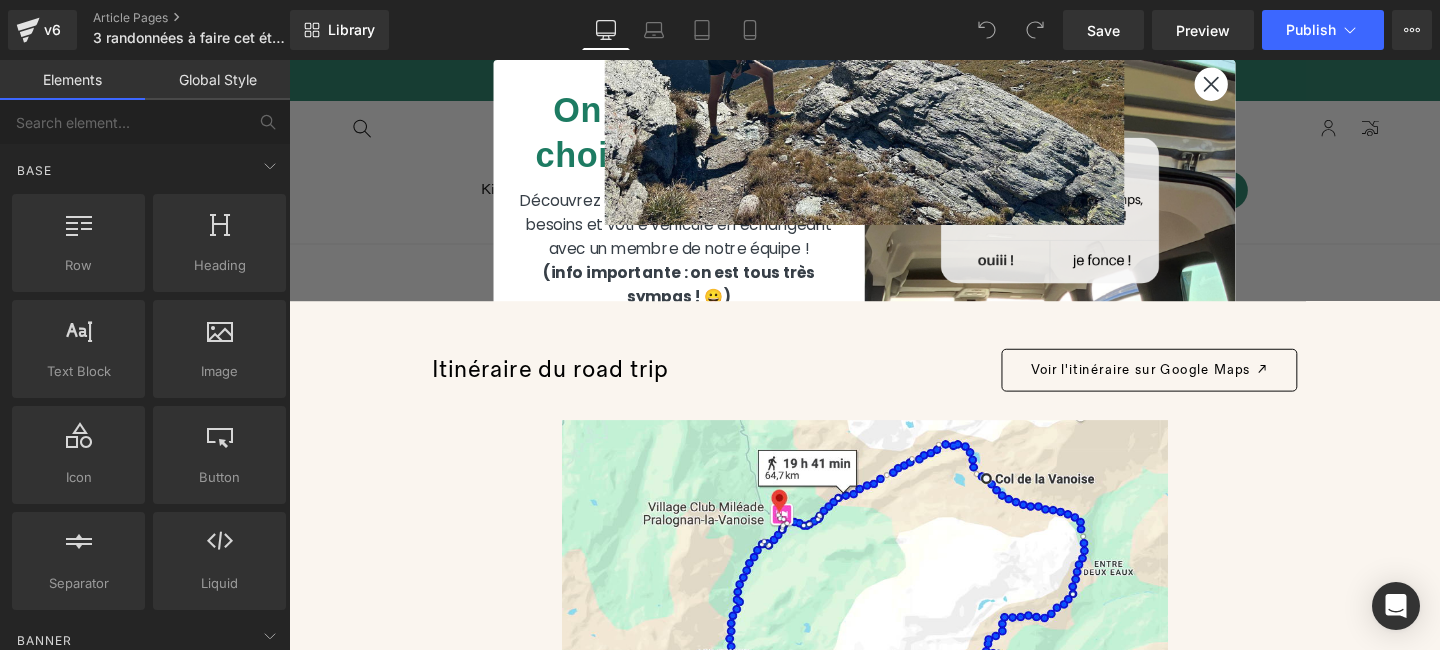 click at bounding box center [894, 29] 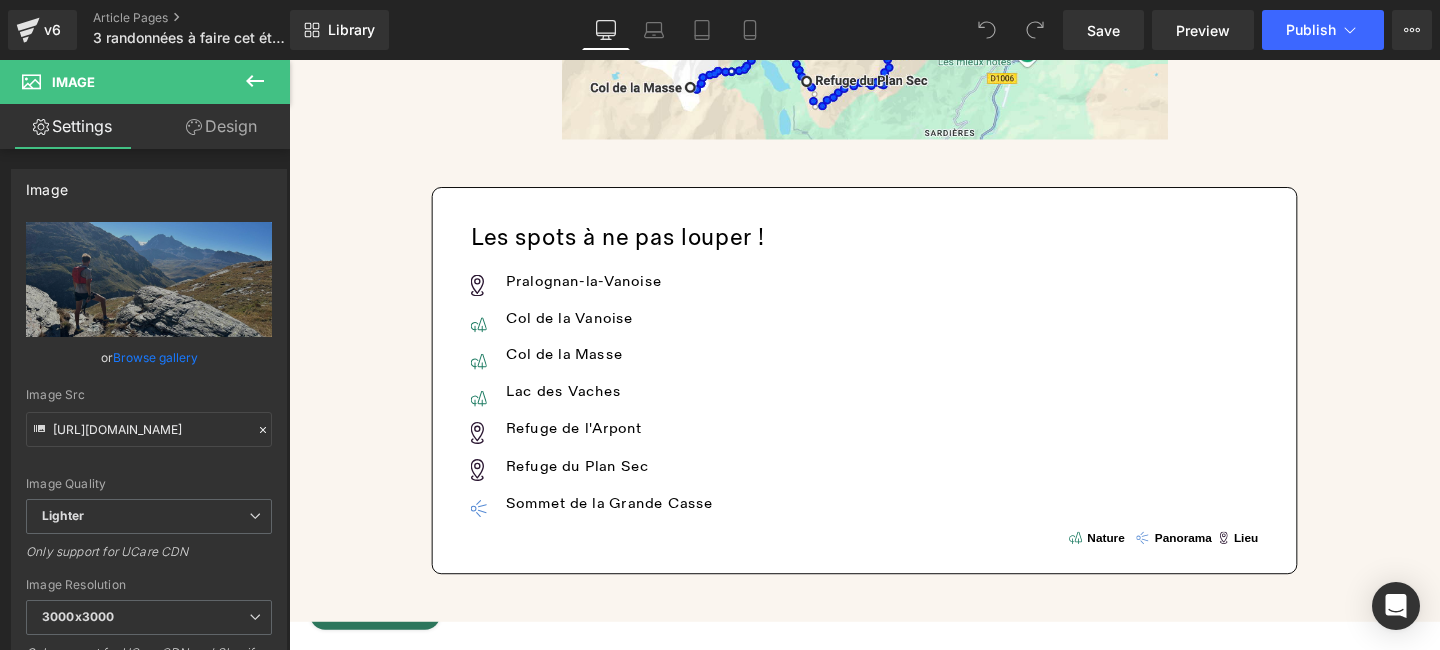 scroll, scrollTop: 2024, scrollLeft: 0, axis: vertical 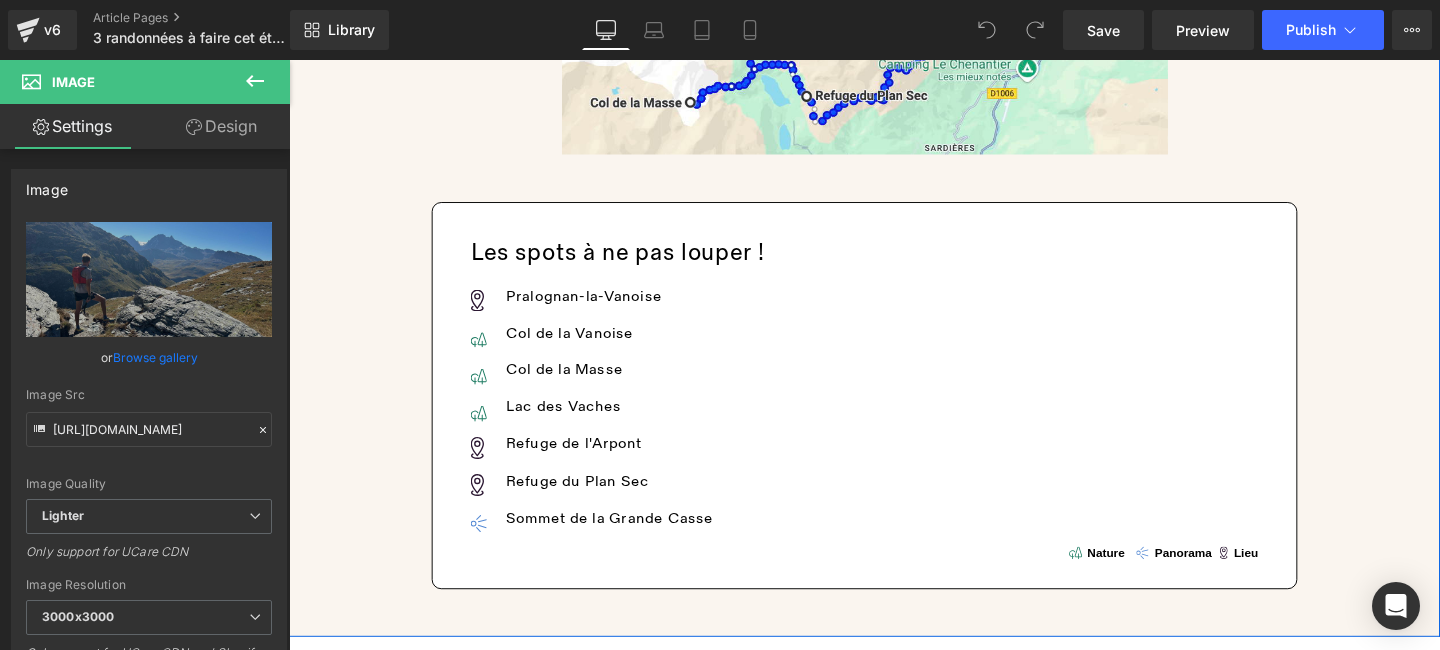 click on "Itinéraire du road trip Text Block         Row         Voir l'itinéraire sur Google Maps ‎ ↗ Button         Row         Image         Image         Les spots à ne pas louper ! Text Block         Image         Pralognan-la-Vanoise Text Block         Row         Image         Col de la Vanoise Text Block         Row         Image         Col de la Masse Text Block         Row         Image         Lac des Vaches Text Block         Row         Image         Refuge de l'Arpont Text Block         Row         Image         Refuge du Plan Sec Text Block         Row         Image         Sommet de la Grande Casse Text Block         Row         Image         Row         Image         Row         Row" at bounding box center [894, 5] 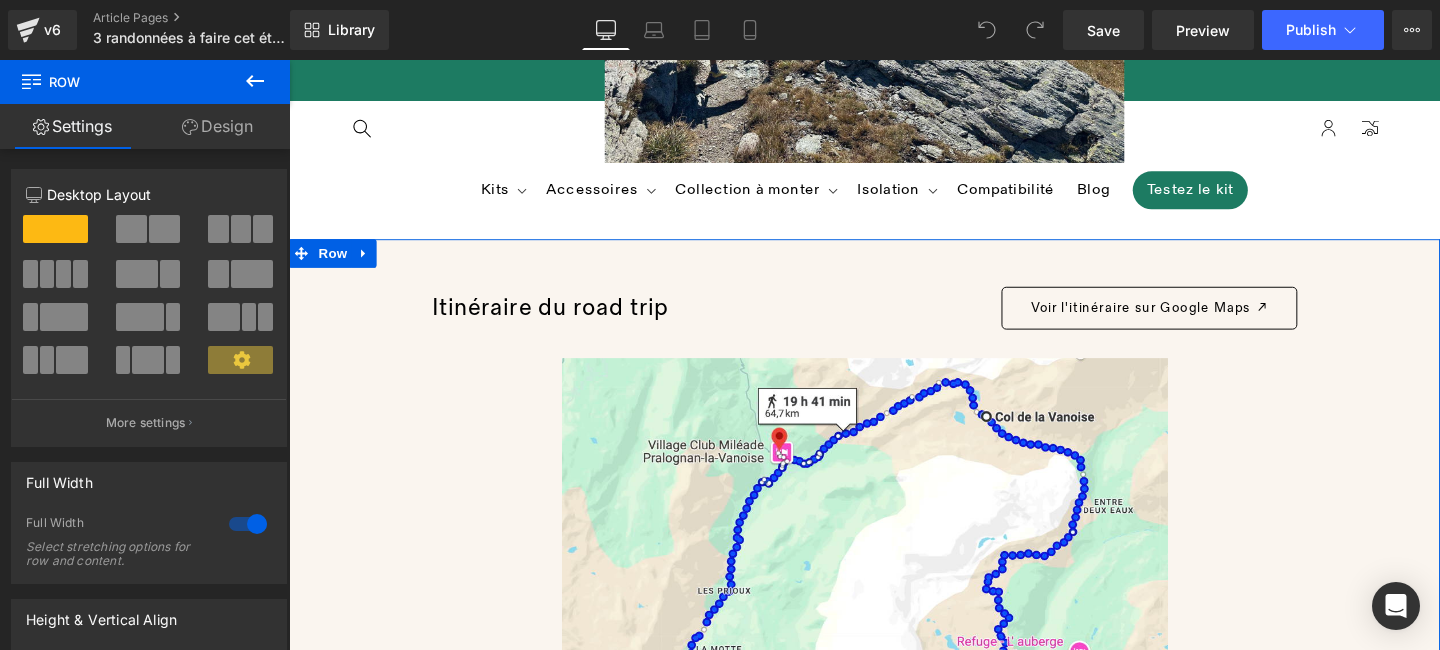 scroll, scrollTop: 1119, scrollLeft: 0, axis: vertical 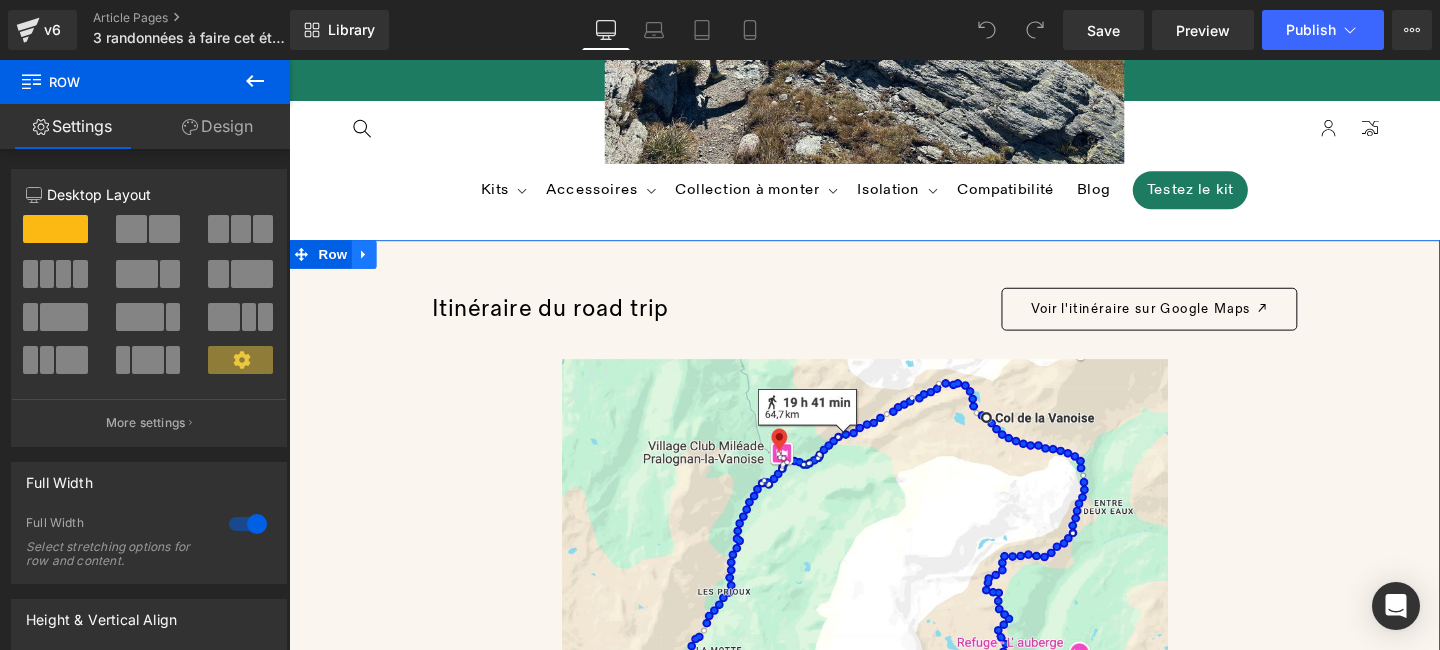 click 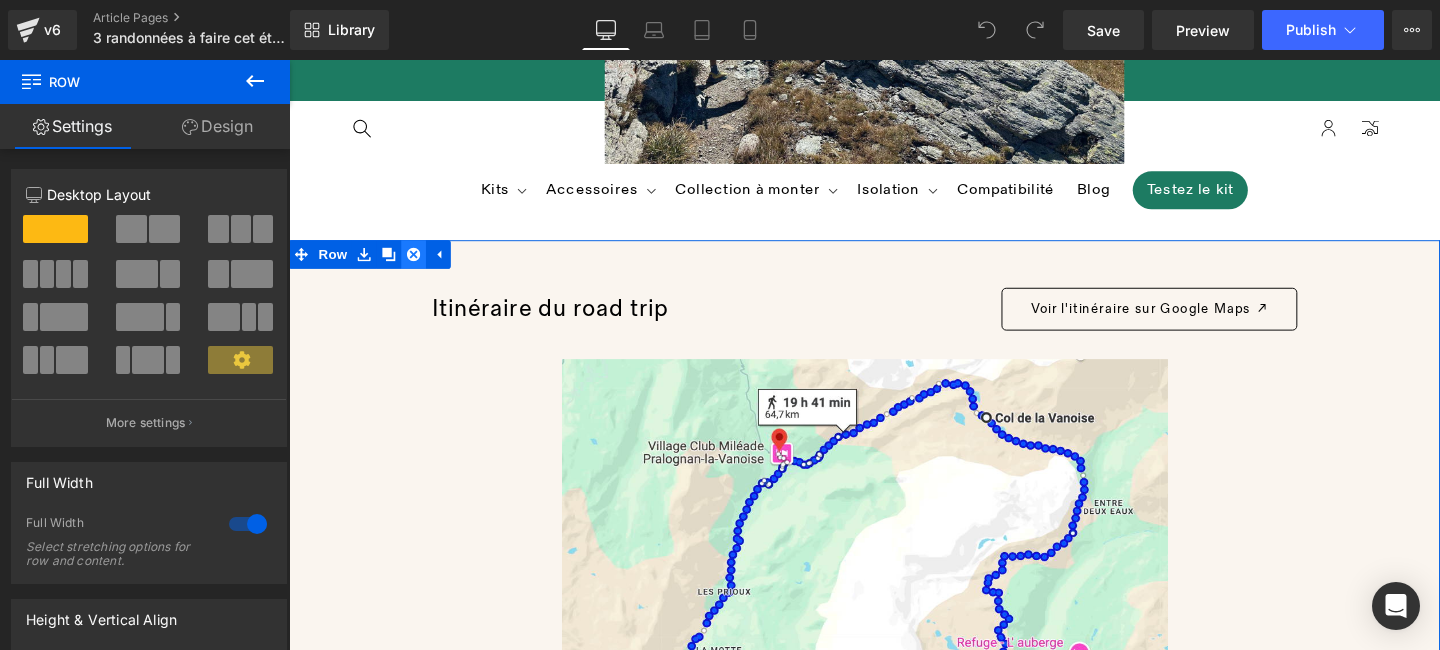 click 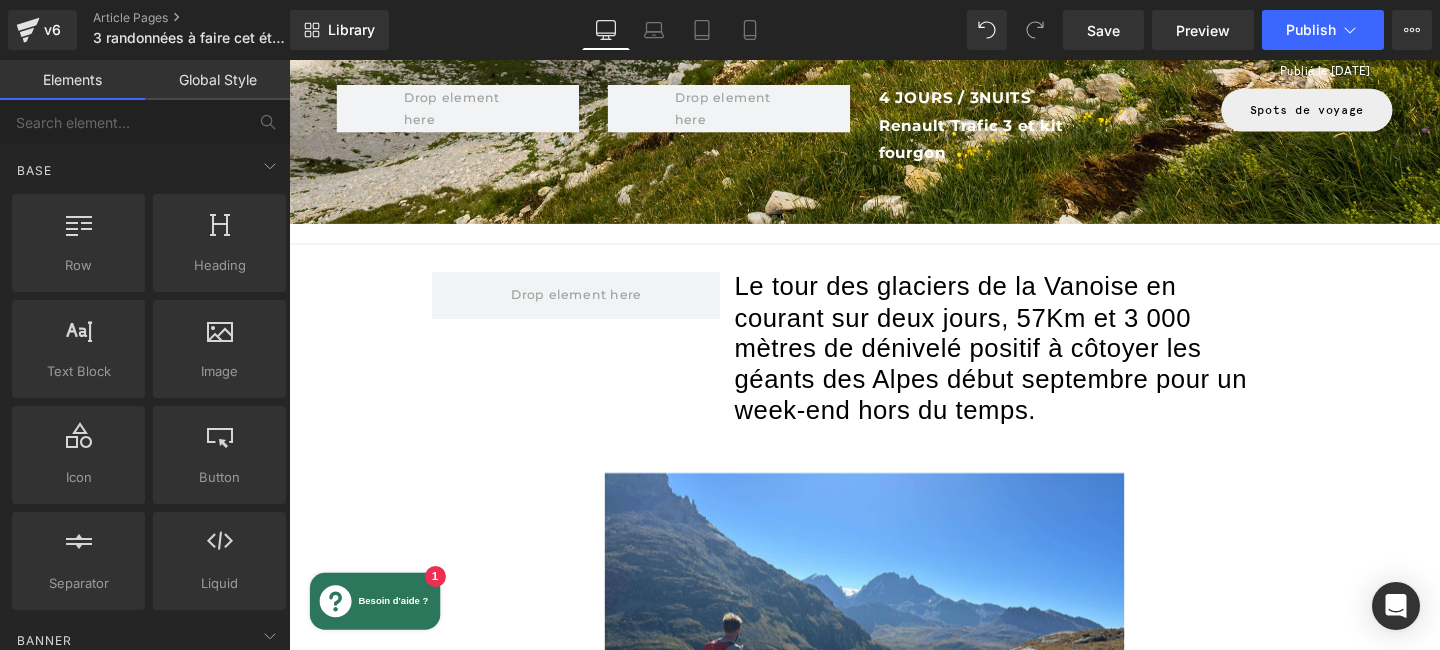 scroll, scrollTop: 377, scrollLeft: 0, axis: vertical 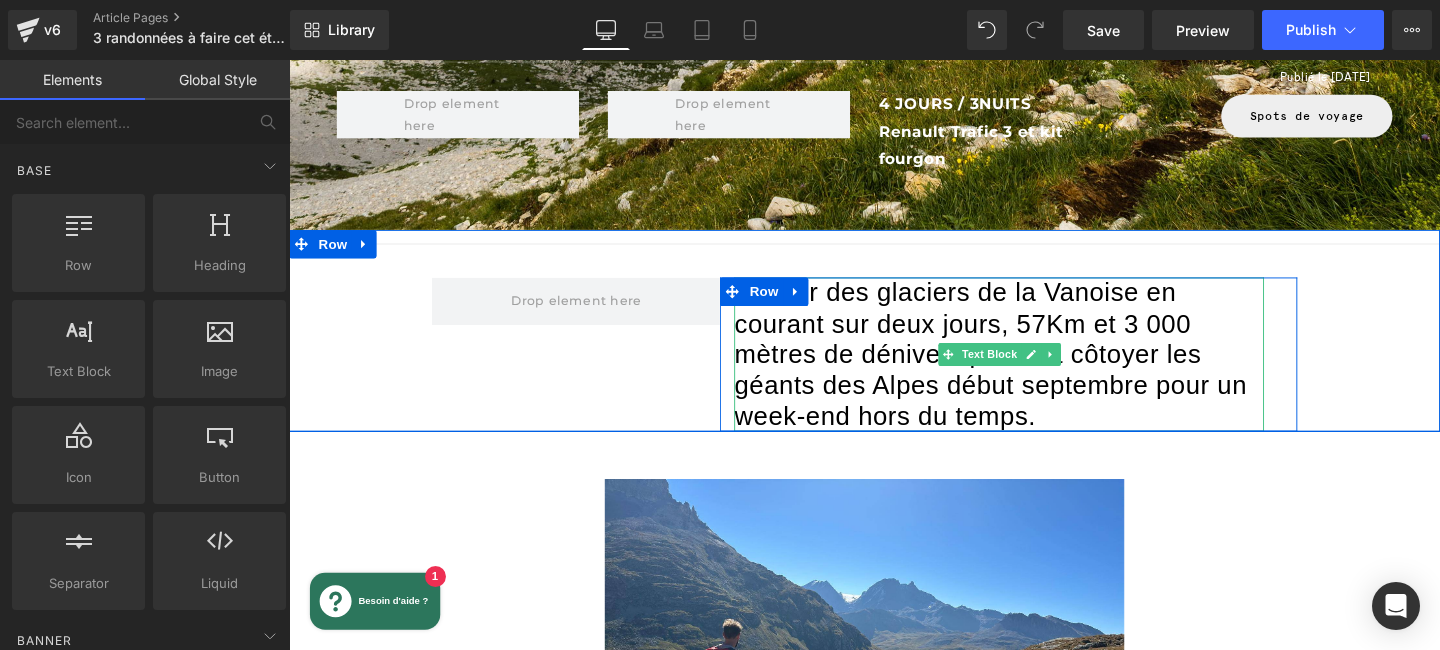 click on "Le tour des glaciers de la Vanoise en courant sur deux jours, 57Km et 3 000 mètres de dénivelé positif à côtoyer les géants des Alpes début septembre pour un week-end hors du temps." at bounding box center (1026, 370) 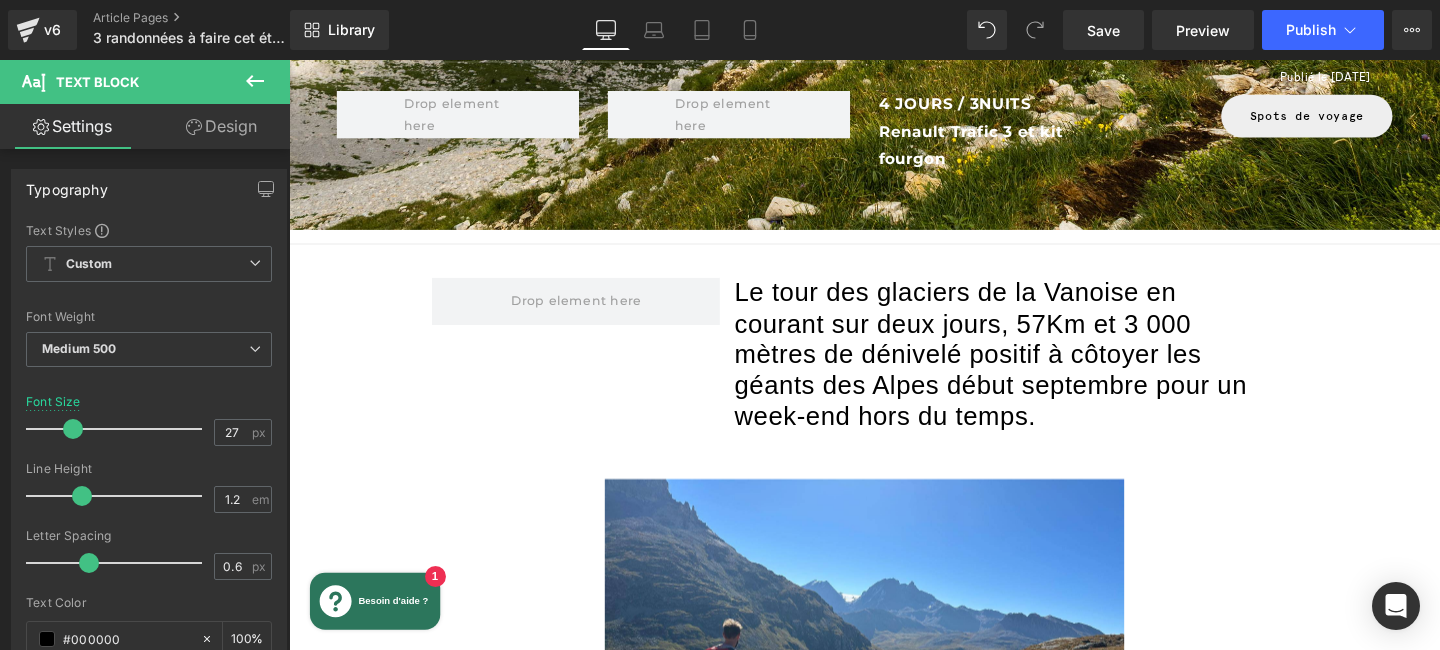 click on "Design" at bounding box center (221, 126) 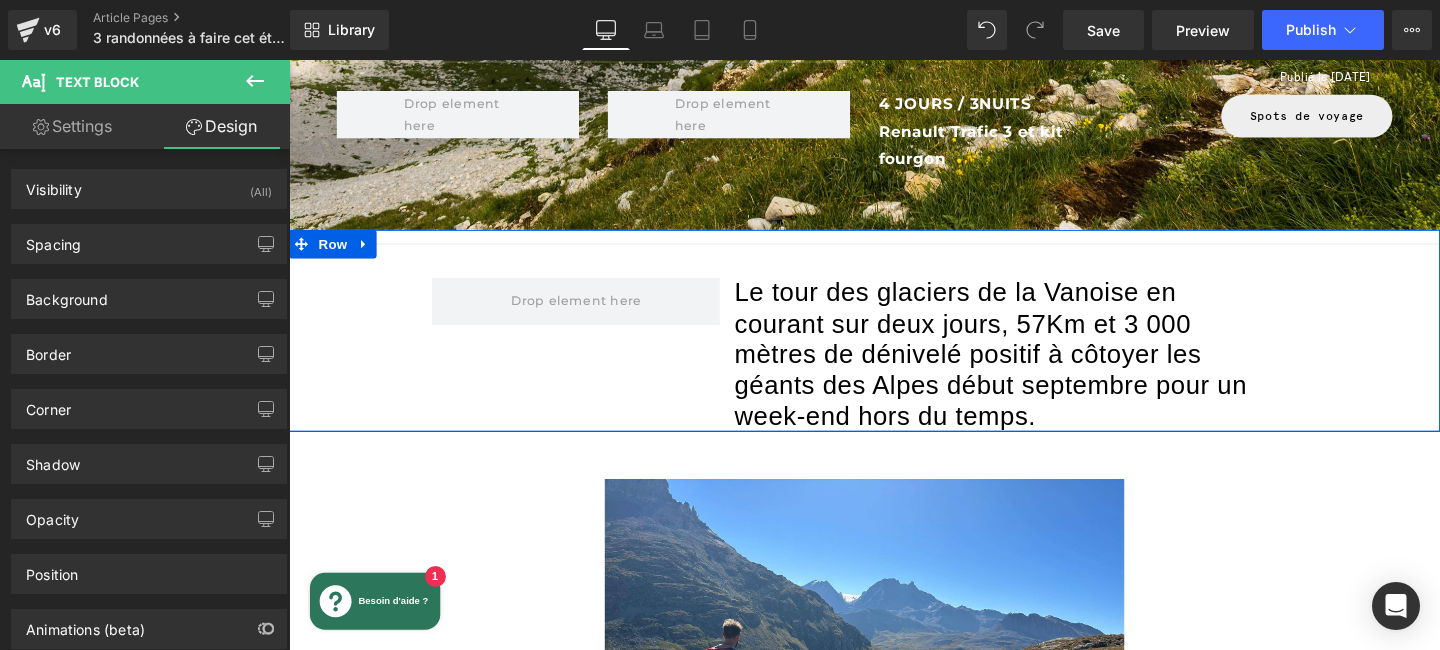 click 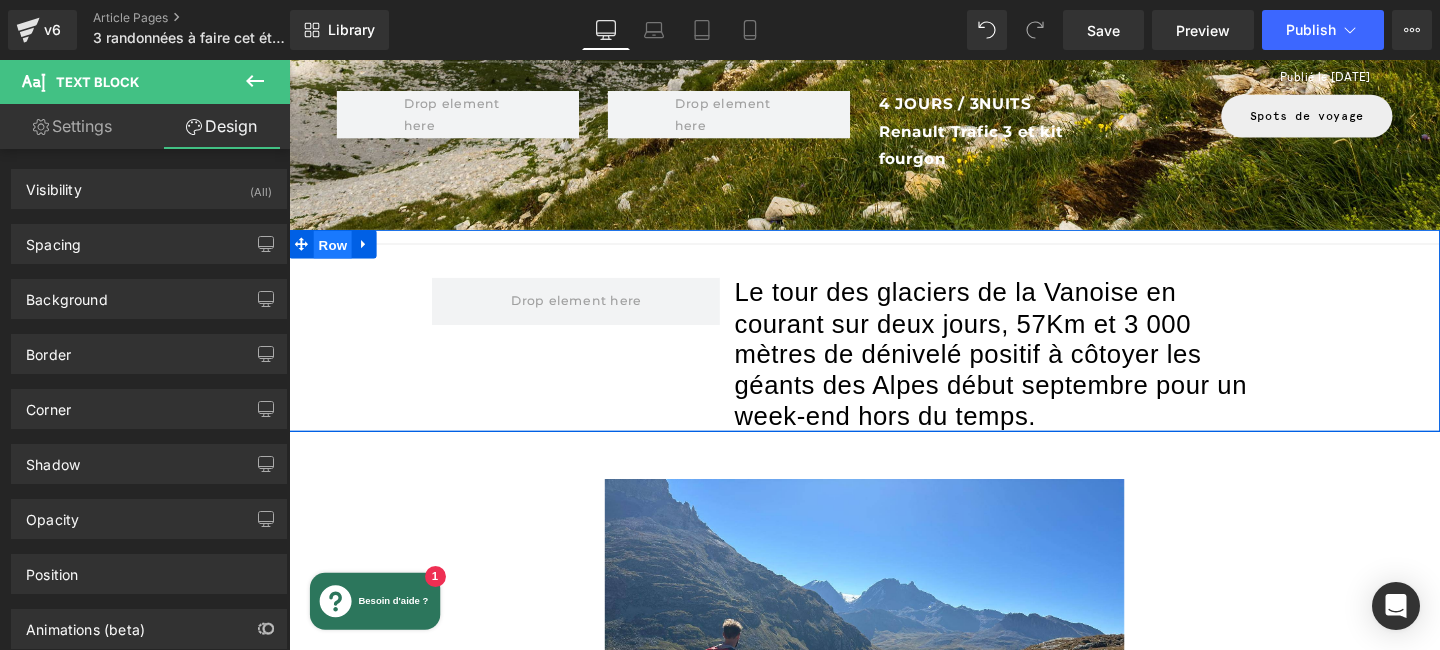 click on "Row" at bounding box center [335, 255] 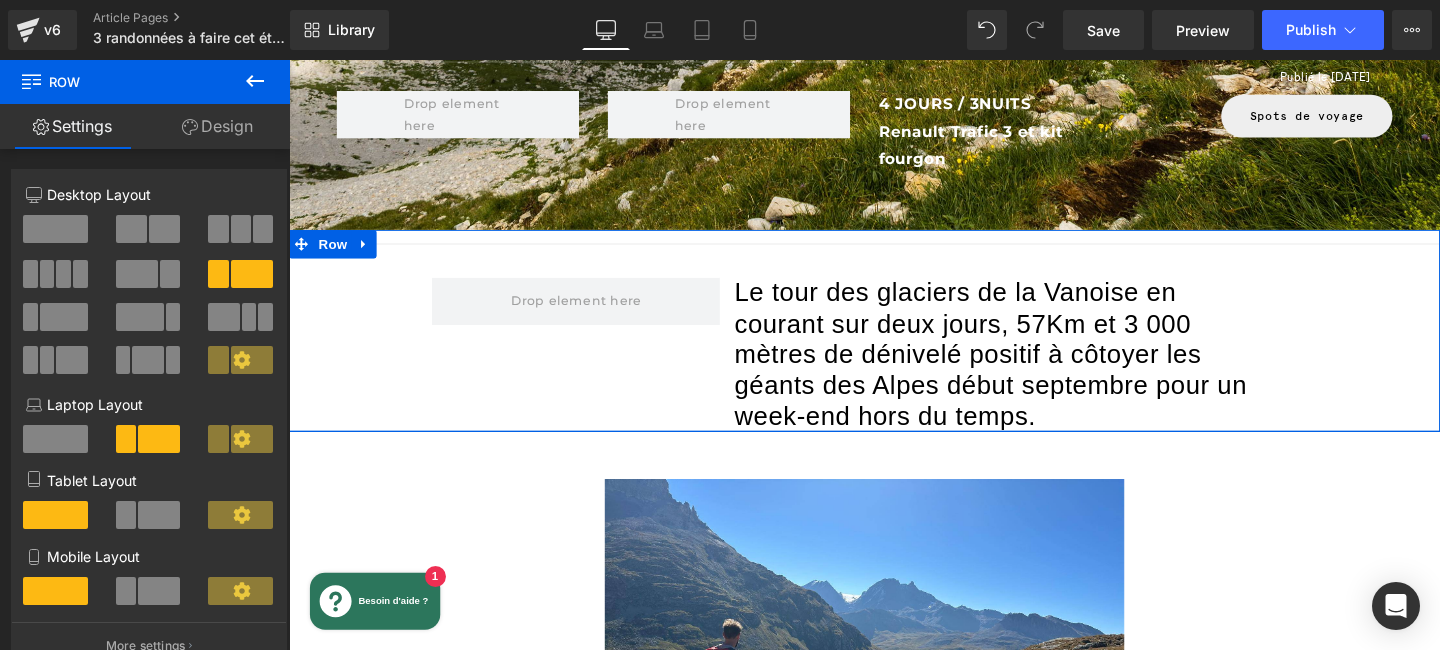 click at bounding box center [55, 229] 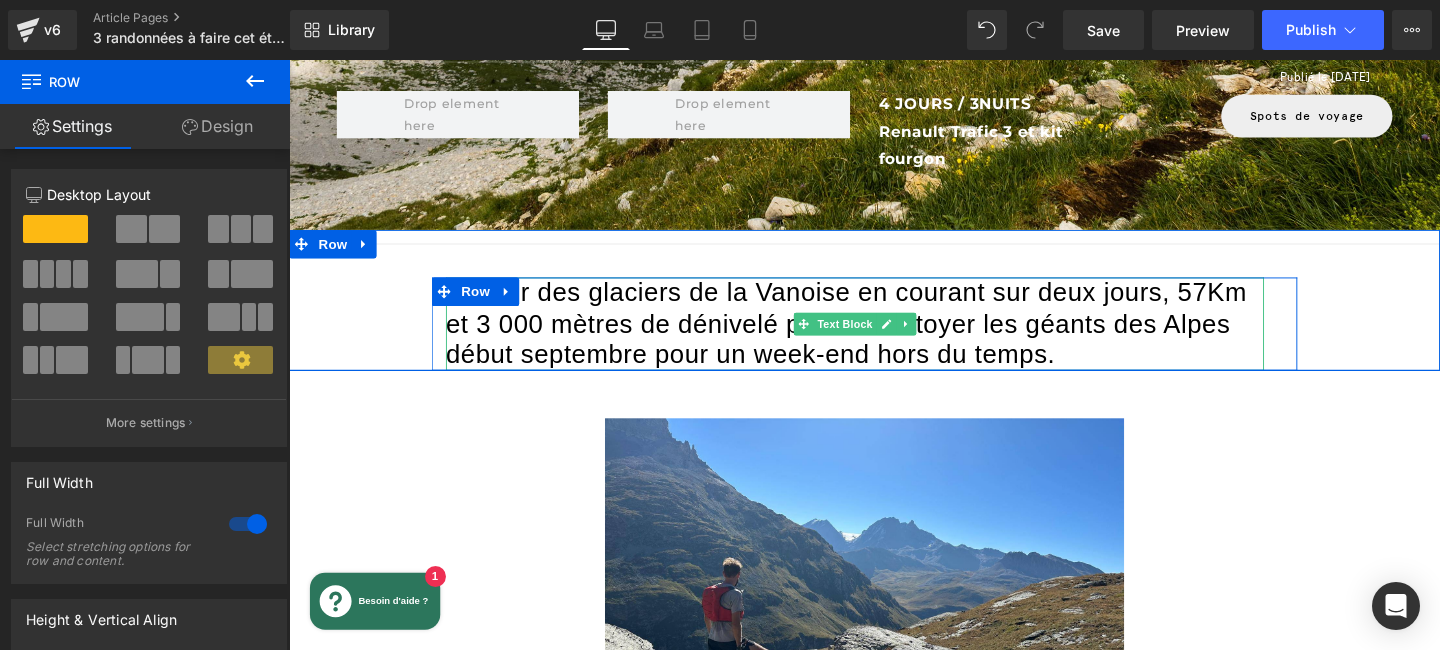 click on "Le tour des glaciers de la Vanoise en courant sur deux jours, 57Km et 3 000 mètres de dénivelé positif à côtoyer les géants des Alpes début septembre pour un week-end hors du temps." at bounding box center (884, 337) 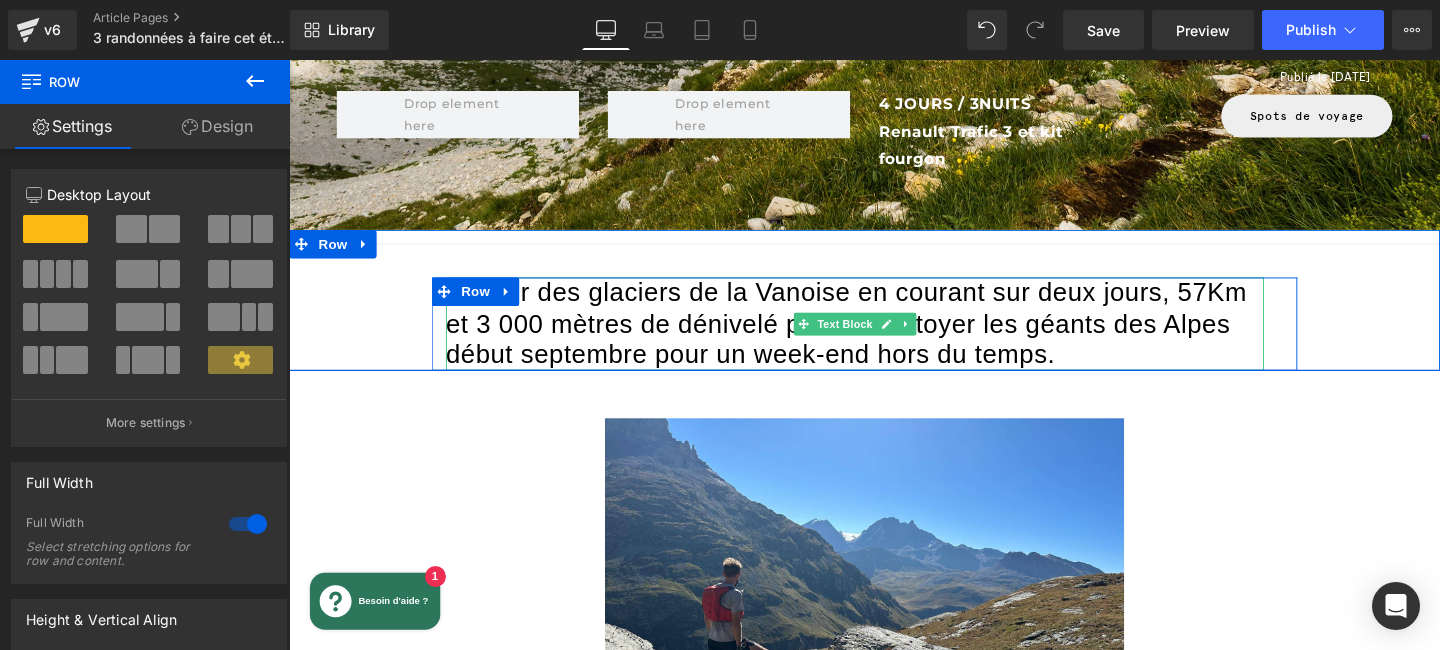 click on "Le tour des glaciers de la Vanoise en courant sur deux jours, 57Km et 3 000 mètres de dénivelé positif à côtoyer les géants des Alpes début septembre pour un week-end hors du temps." at bounding box center (884, 337) 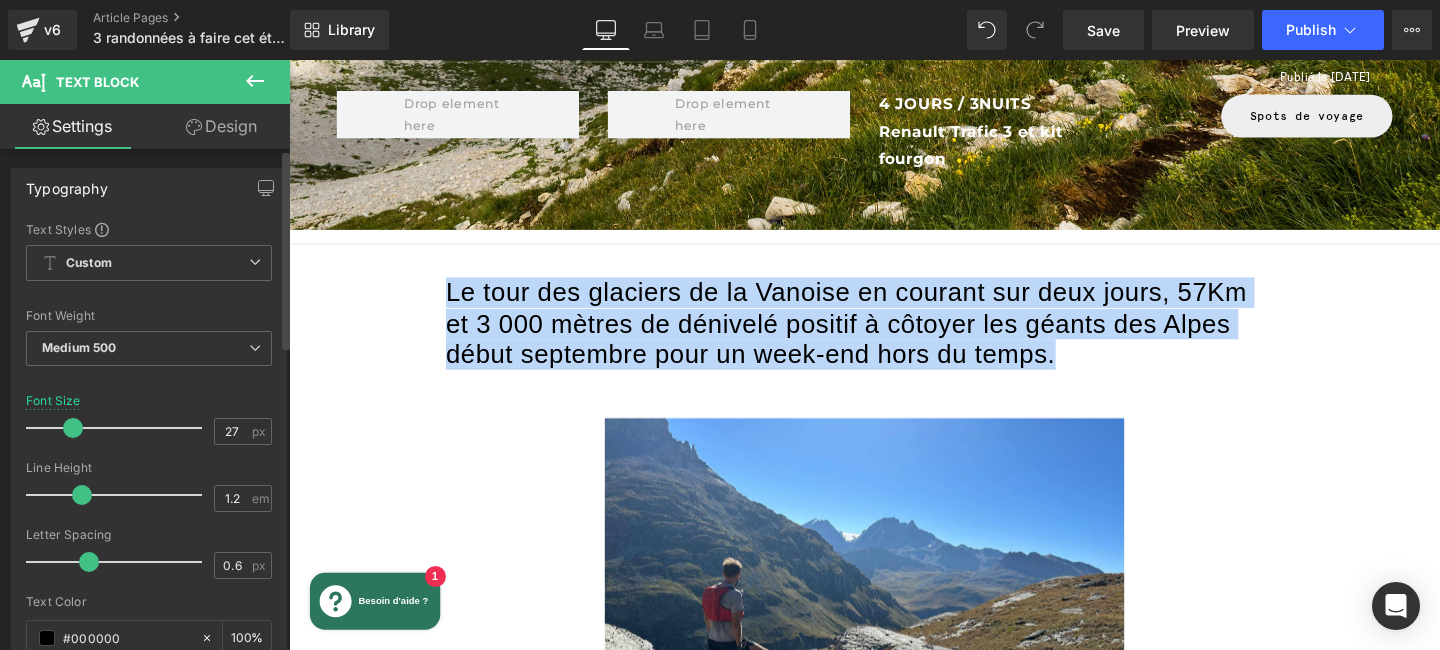 scroll, scrollTop: 0, scrollLeft: 0, axis: both 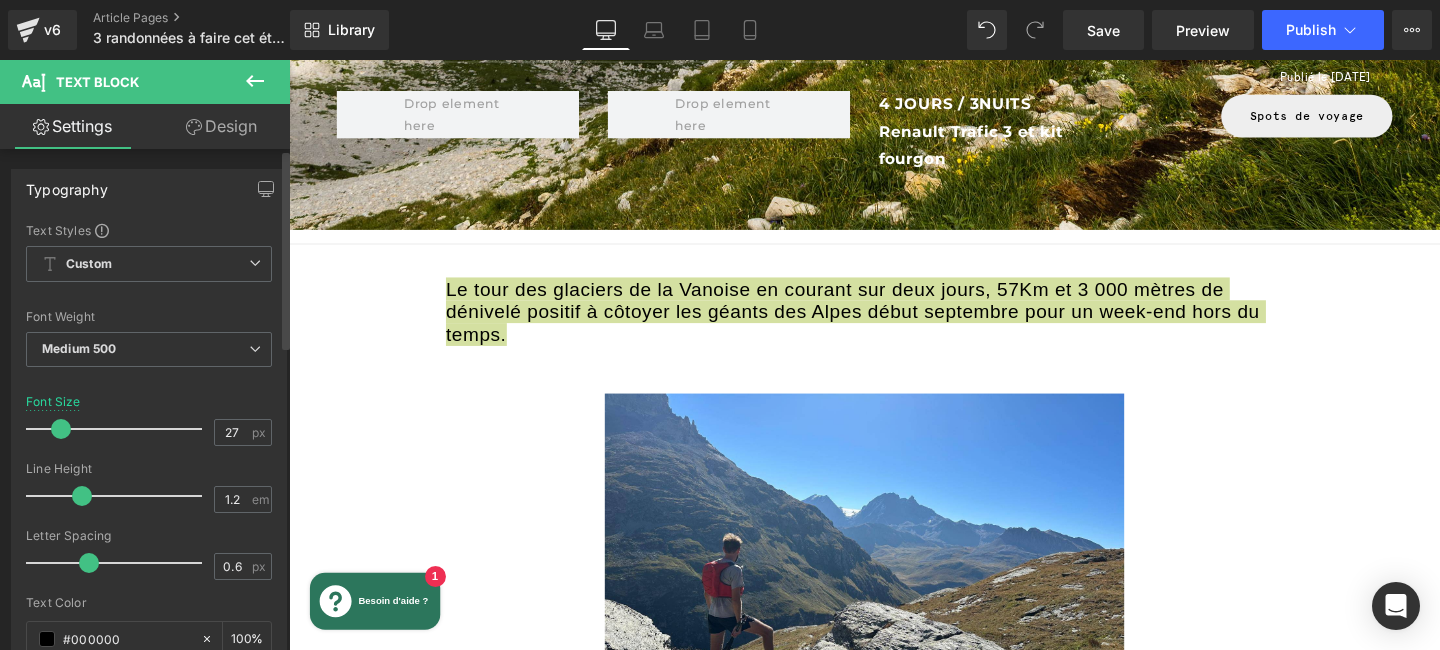 drag, startPoint x: 76, startPoint y: 430, endPoint x: 64, endPoint y: 430, distance: 12 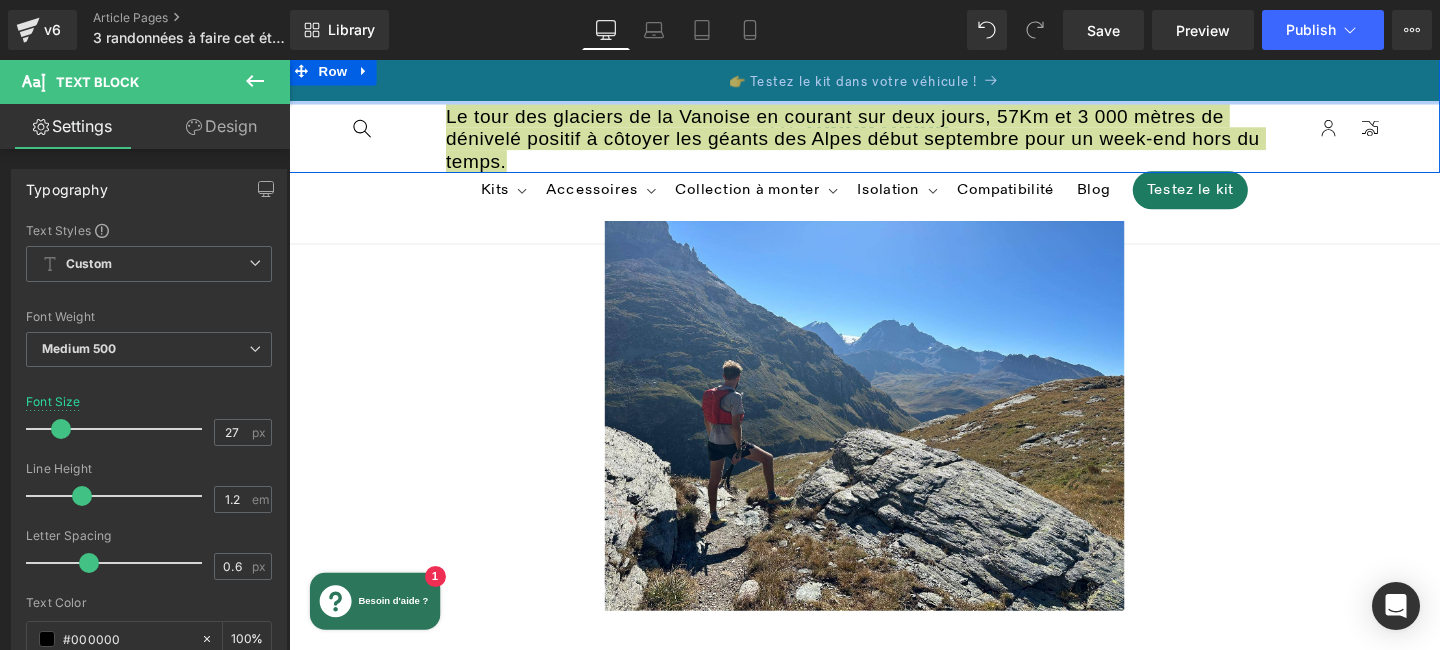 scroll, scrollTop: 586, scrollLeft: 0, axis: vertical 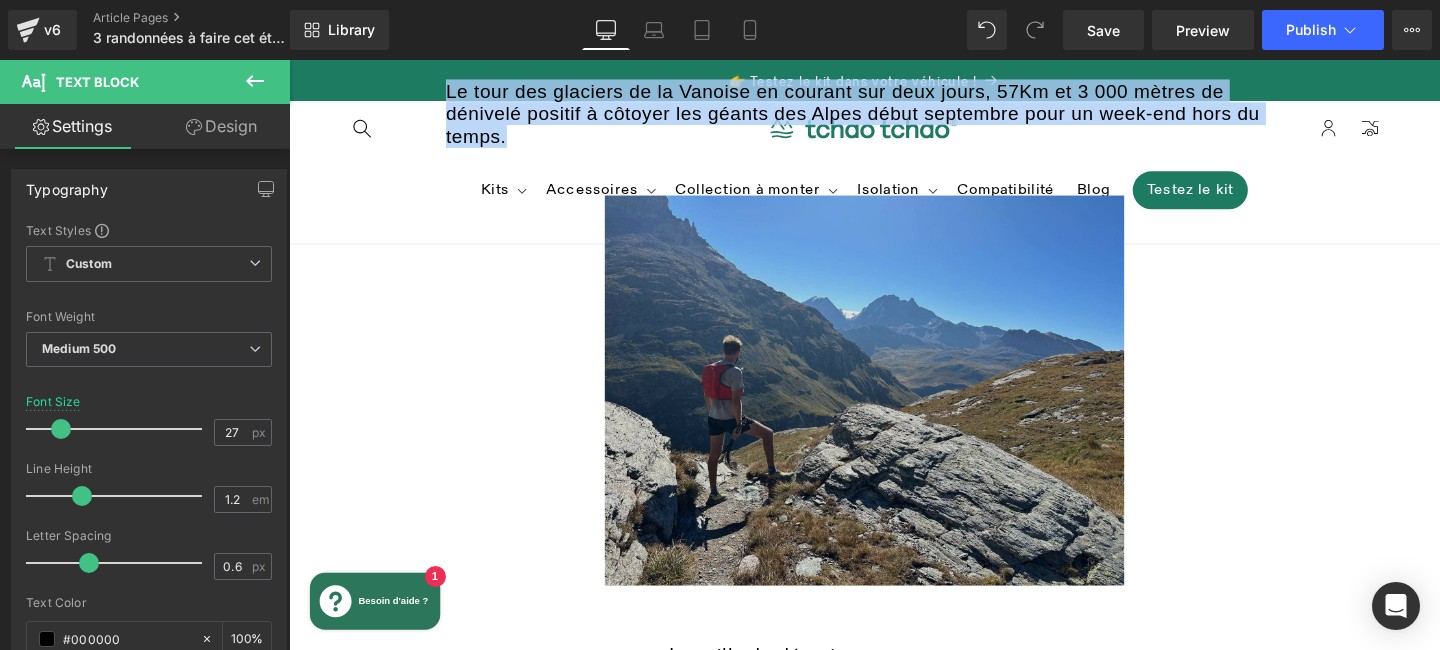 click at bounding box center (894, 407) 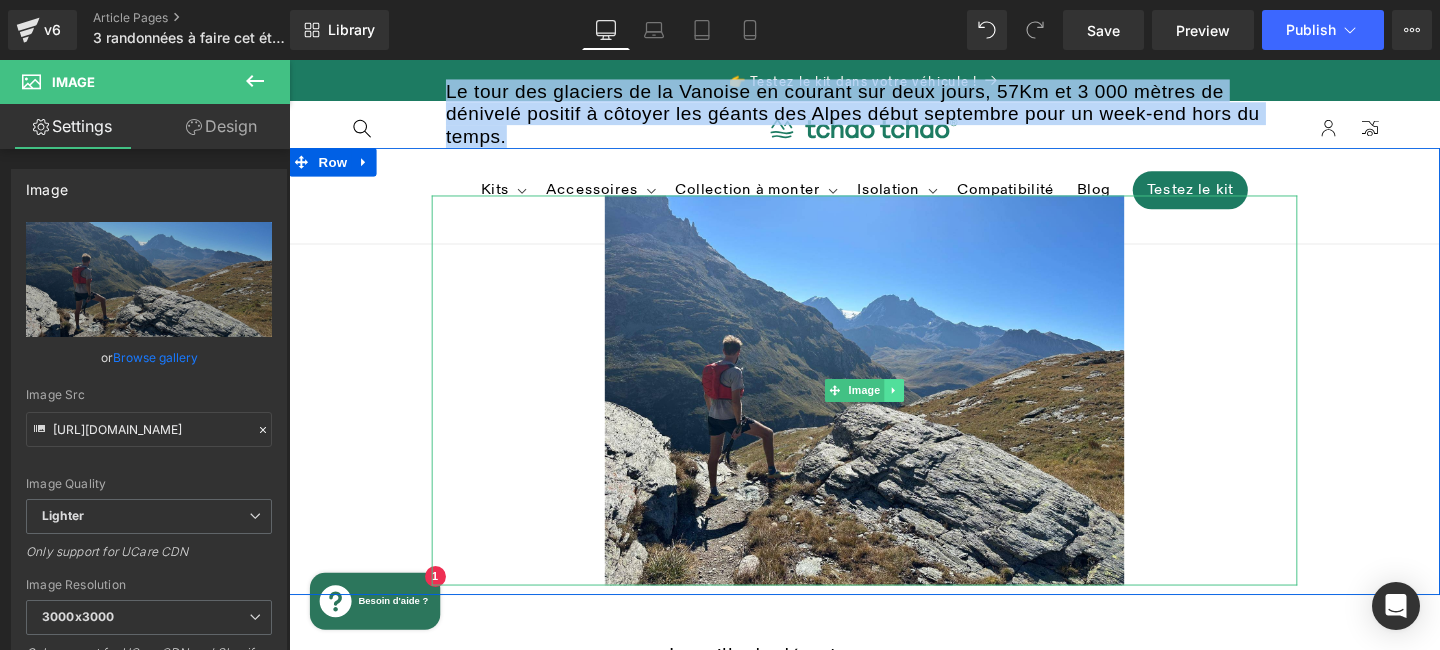 click 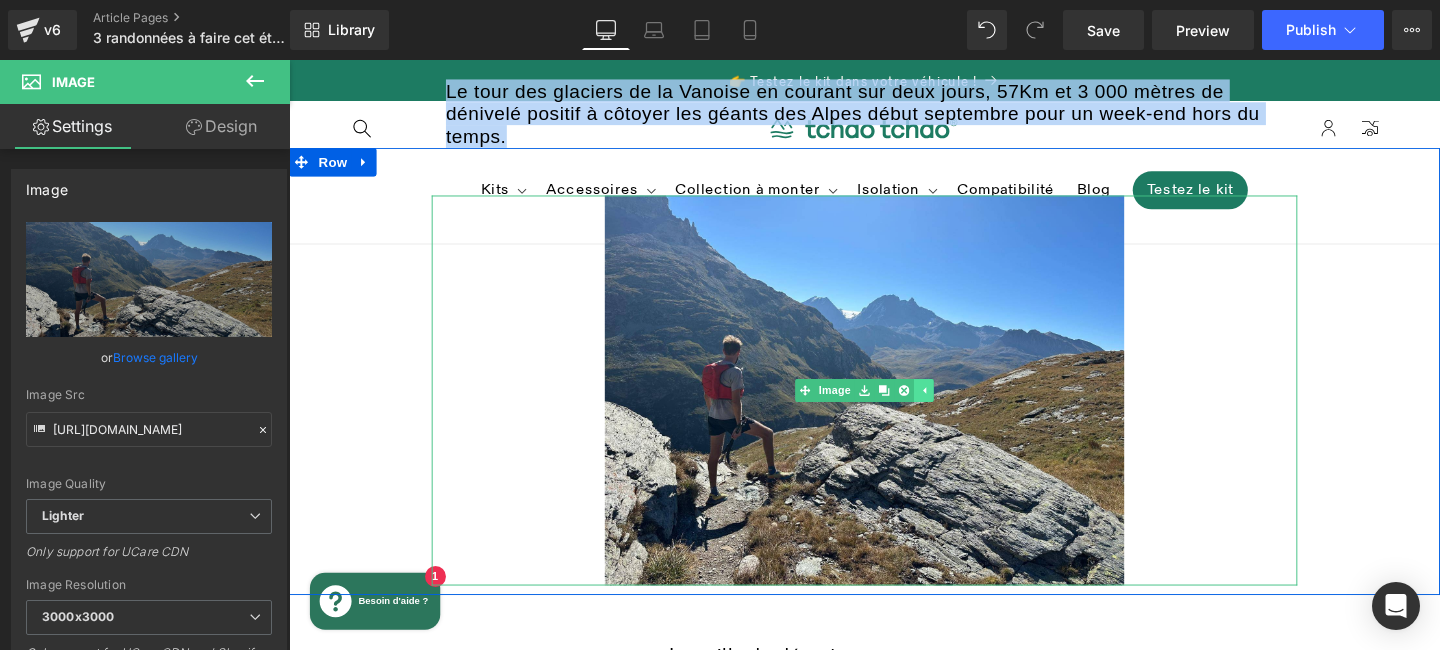 click at bounding box center [935, 407] 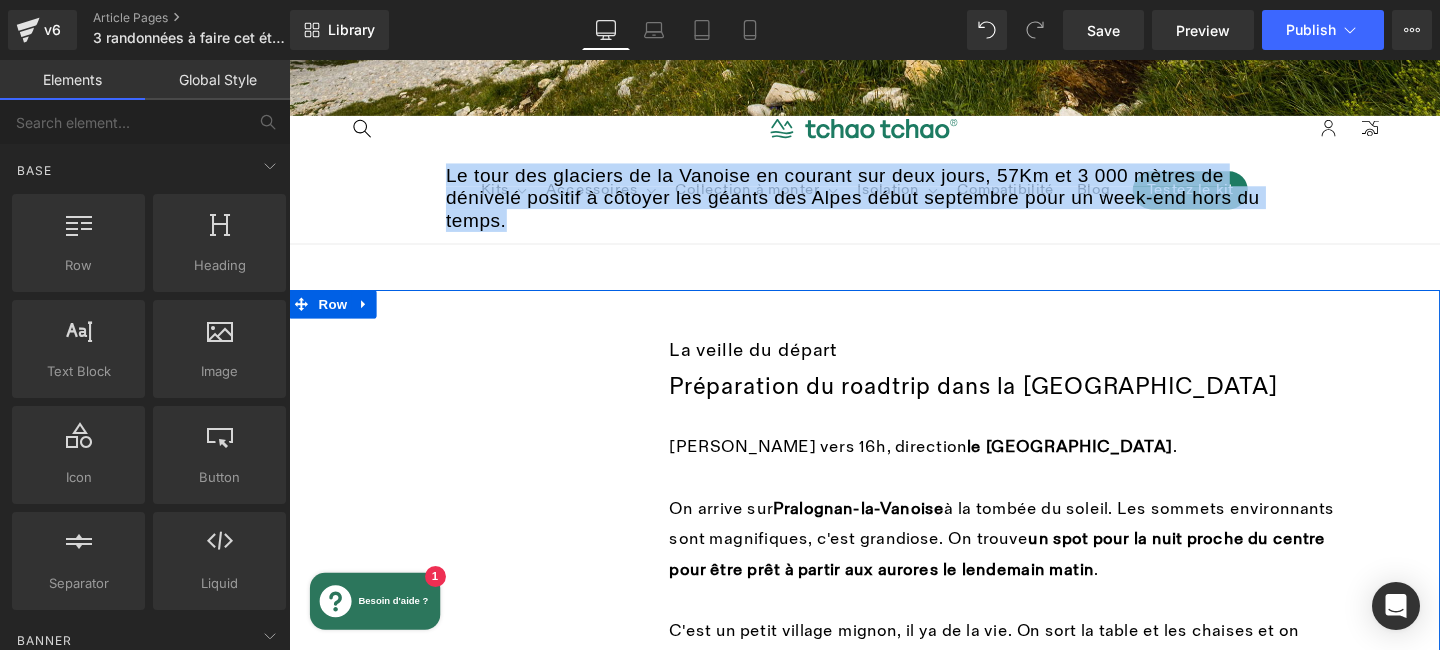 scroll, scrollTop: 507, scrollLeft: 0, axis: vertical 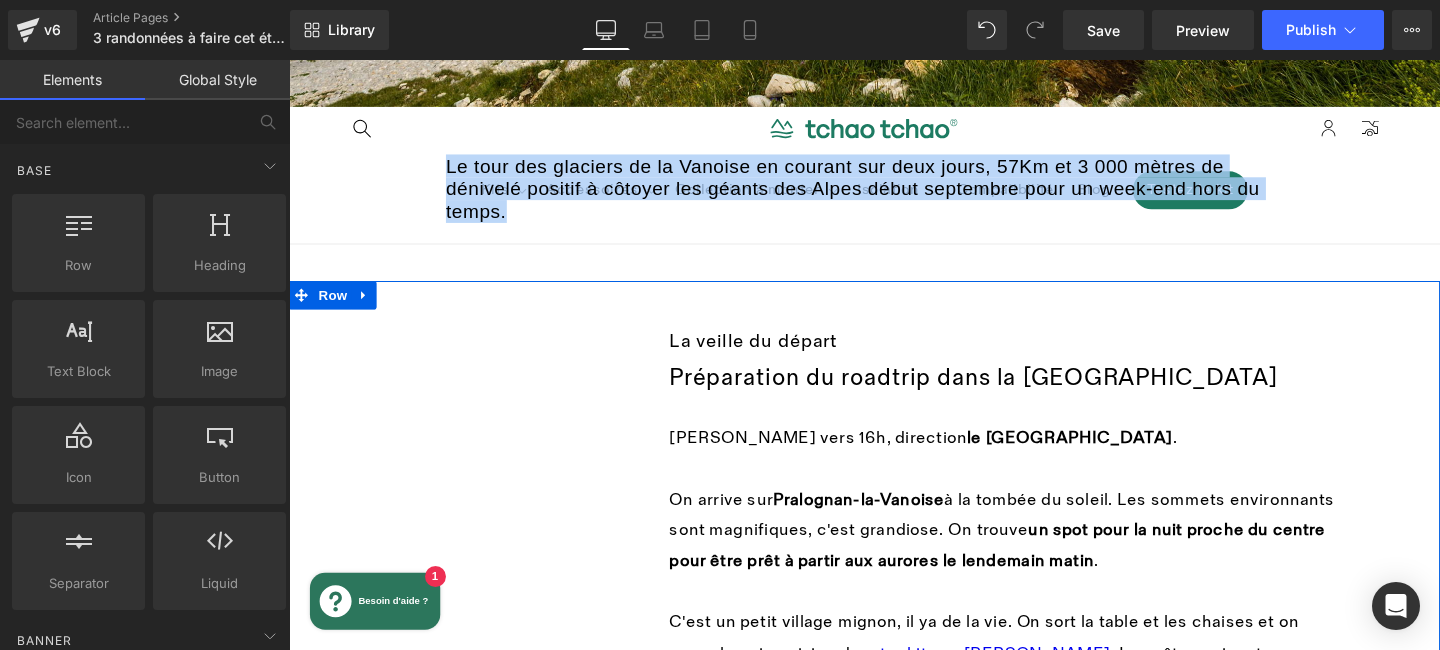 click on "La veille du départ  Heading         Préparation du roadtrip dans la Vanoise Heading         Quittez Annecy vers 16h, direction  le [GEOGRAPHIC_DATA]  .  On arrive sur  [GEOGRAPHIC_DATA]  à la tombée du soleil. Les sommets environnants sont magnifiques, c'est grandiose. On trouve  un spot pour la nuit proche du centre pour être prêt à partir aux aurores le lendemain matin  .  C'est un petit village mignon, il ya de la vie. On sort la table et les chaises et on ouvre le coin cuisine de  notre kit van [PERSON_NAME]  . Les pâtes cuisent, on prépare nos sacs de trail, on vérifie nos encas, on rempli nos flasques. En hâte ! Text Block         Spot pour la nuit à Pralognan-la-Vanoise Text Block         𖡡 Y aller Button         Row         JOUR 1 Heading         Arrivée à Prolagnan-la-Vanoise Heading         Réveil à 6 h 30  . Comme à chaque fois en montagne, on dort très bien. On prend un gros petit déjeuner au chaud dans notre  van aménagé du [GEOGRAPHIC_DATA]" at bounding box center (894, 908) 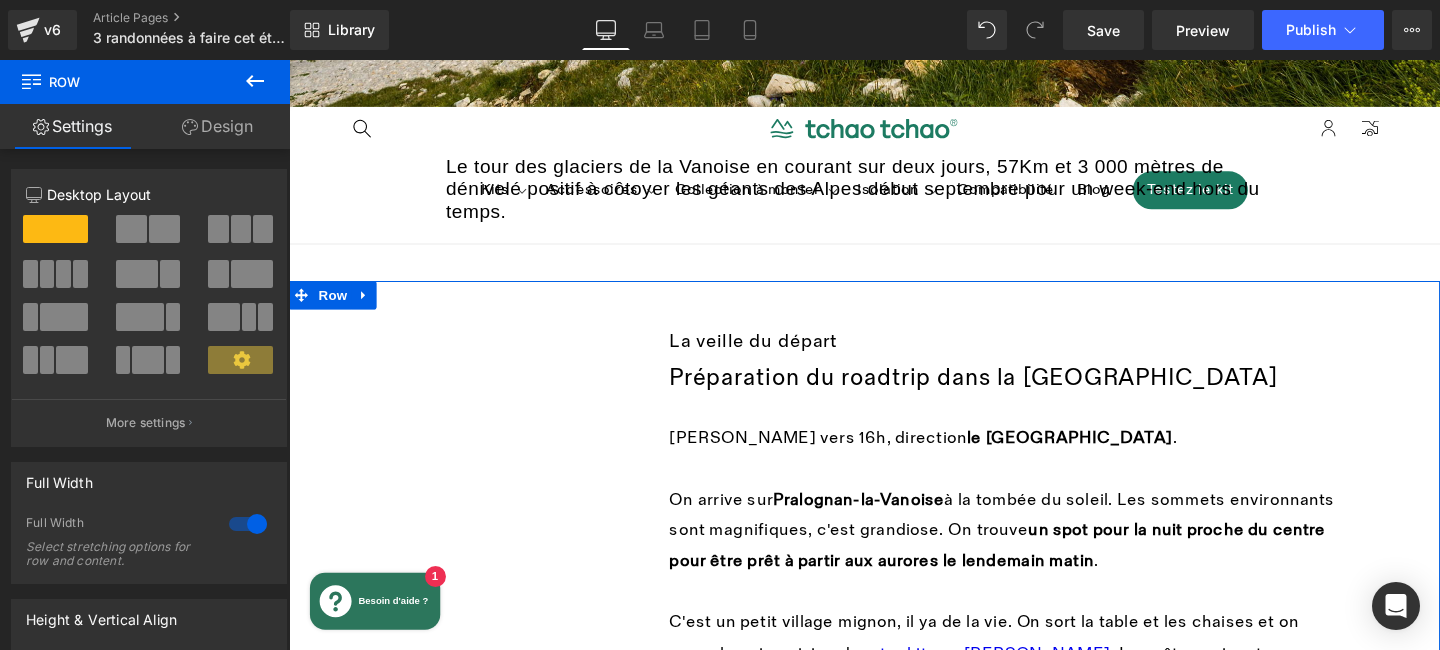 click on "Design" at bounding box center (217, 126) 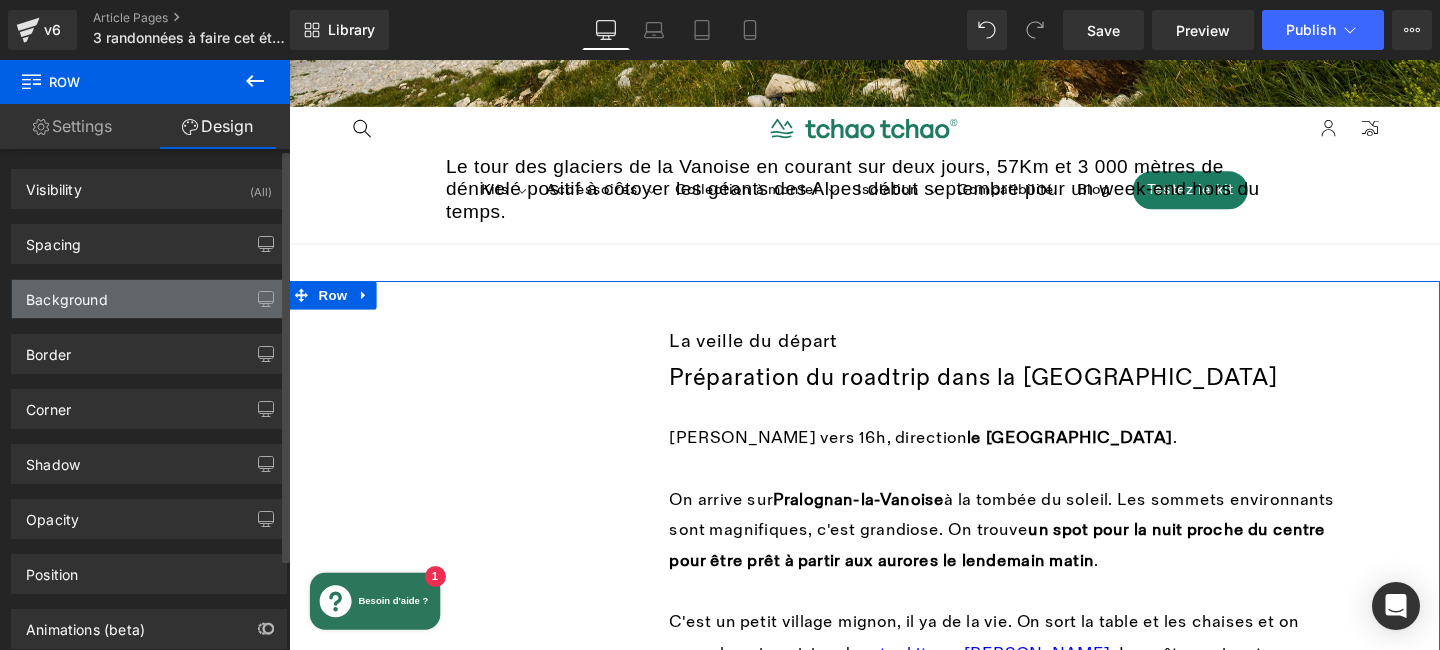 click on "Background" at bounding box center (67, 294) 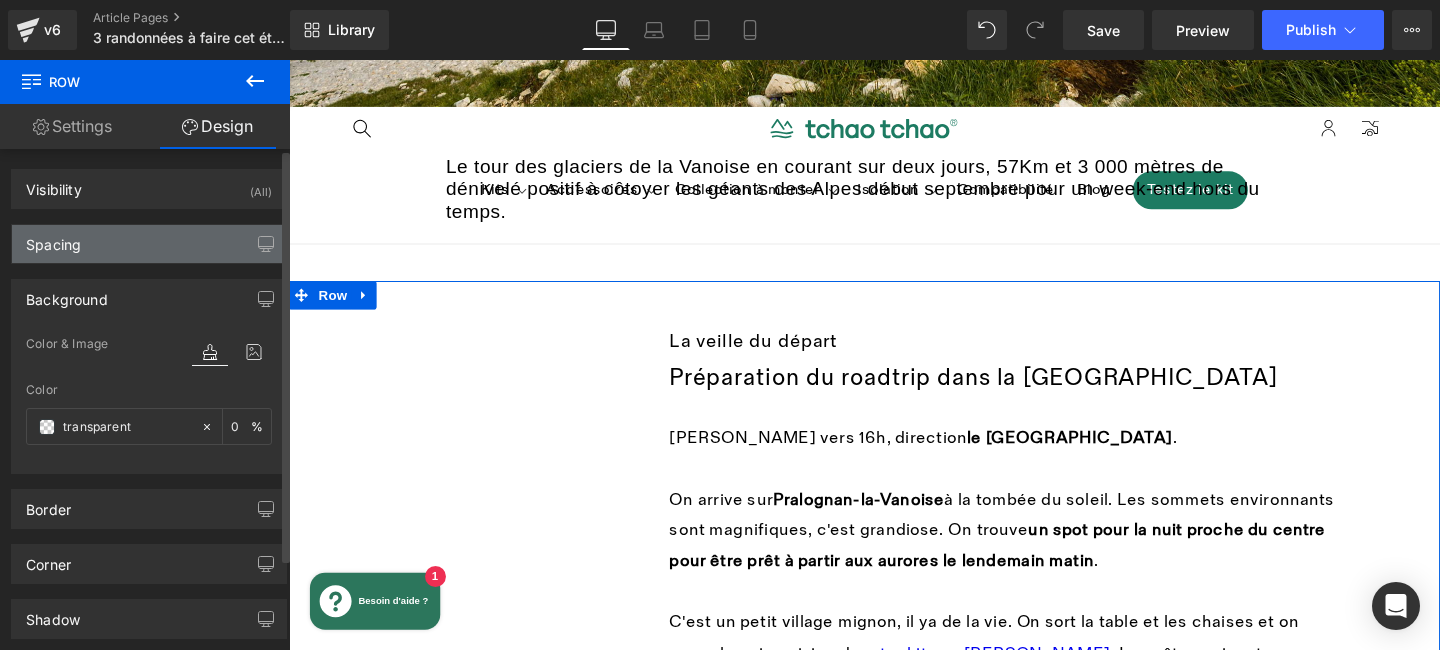 click on "Spacing" at bounding box center [149, 244] 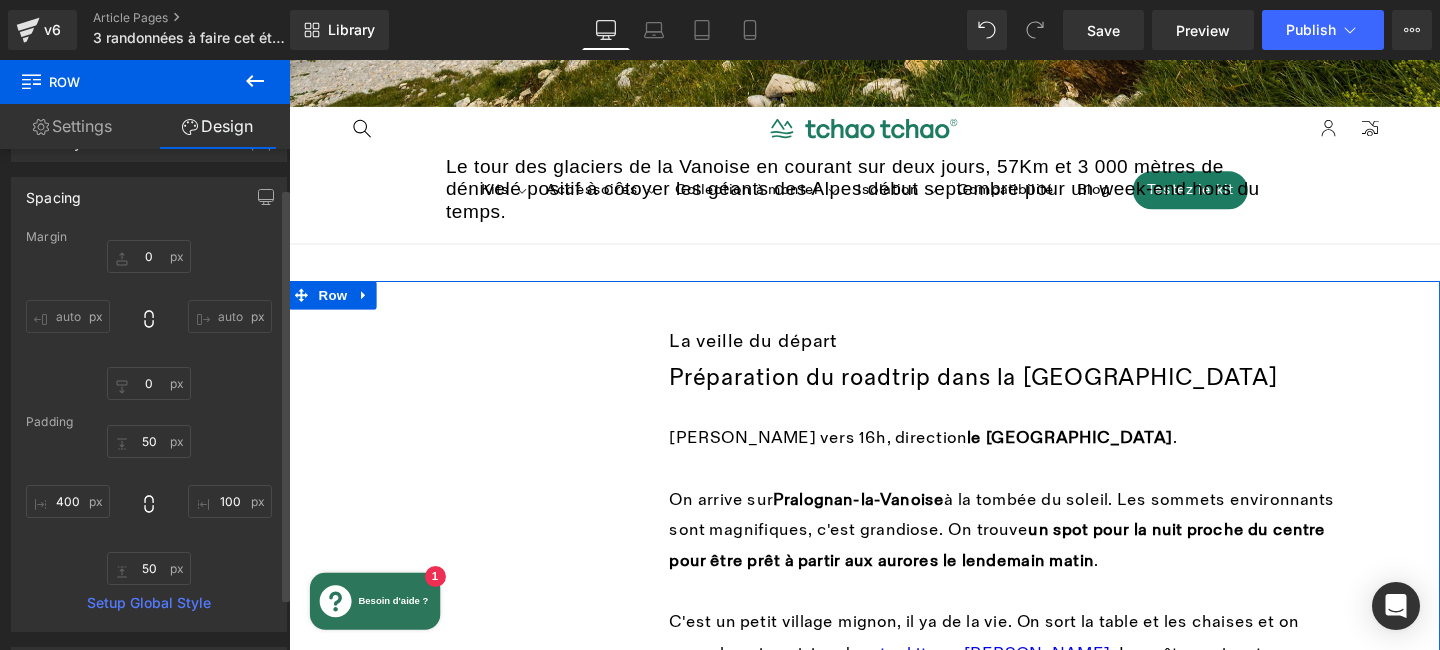 scroll, scrollTop: 79, scrollLeft: 0, axis: vertical 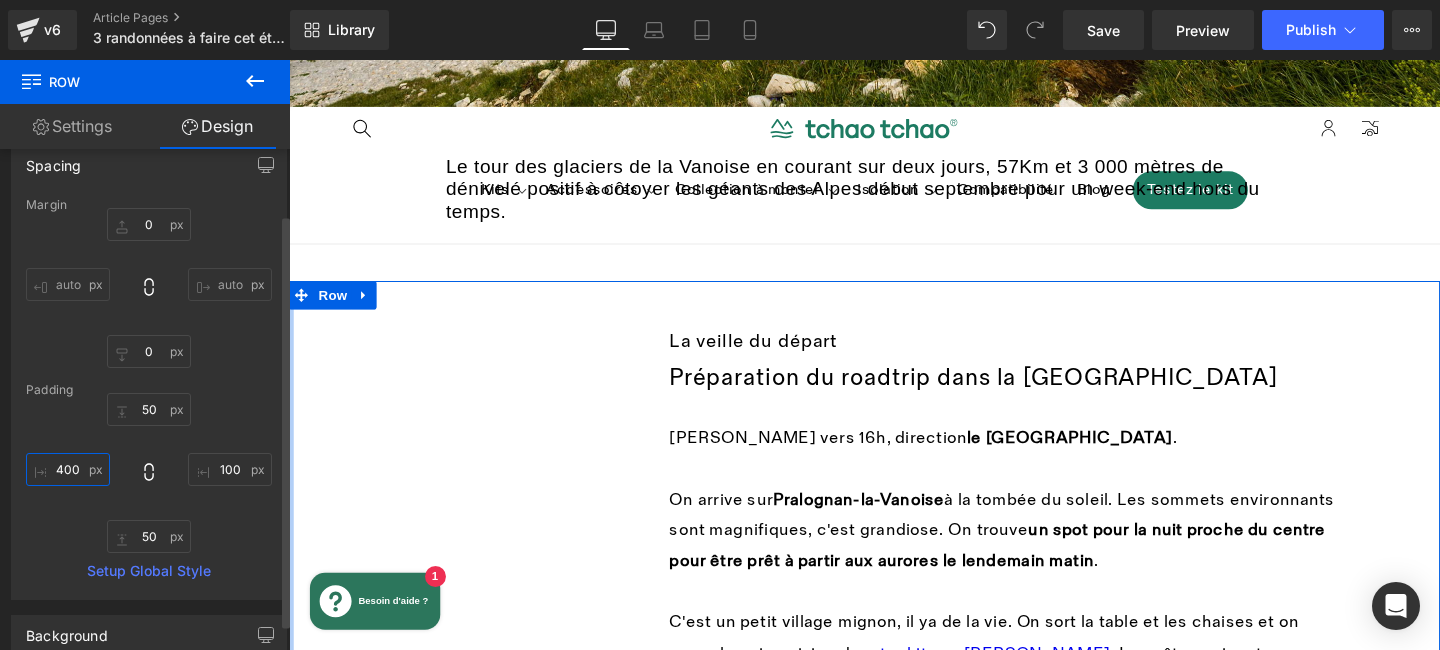 click at bounding box center (68, 469) 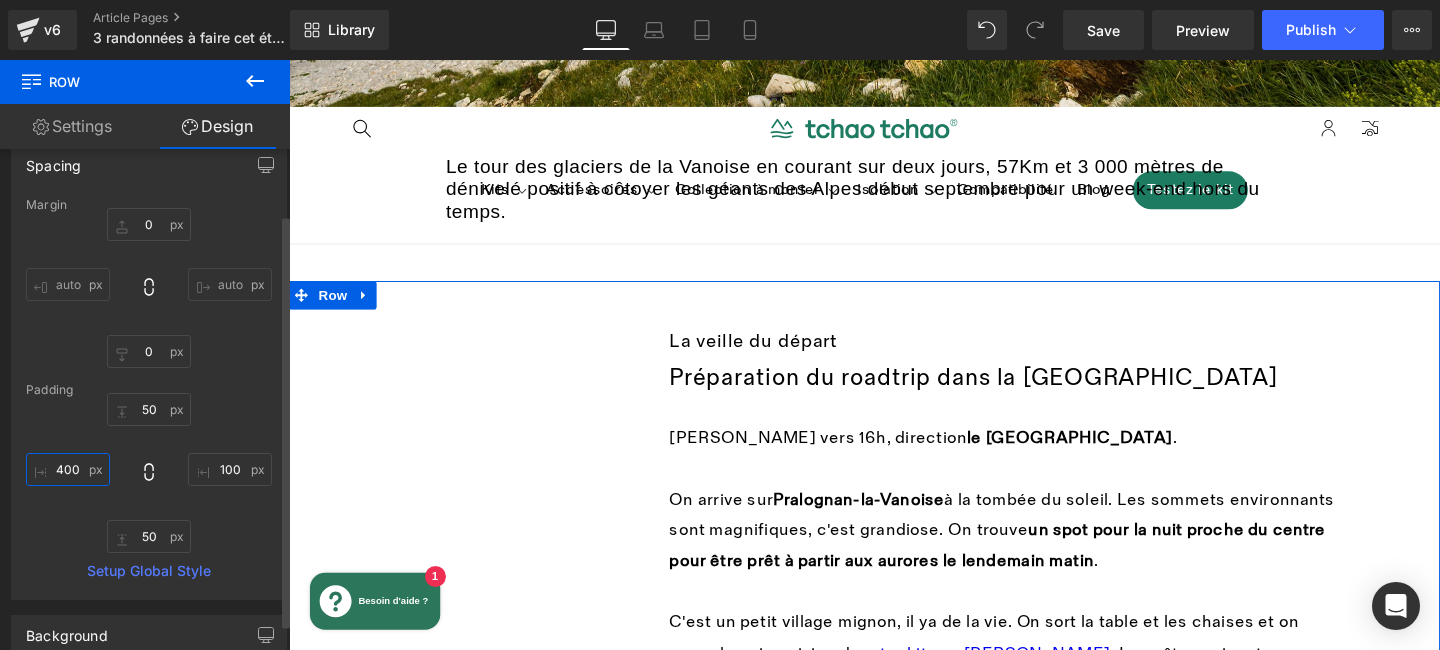 click at bounding box center (68, 469) 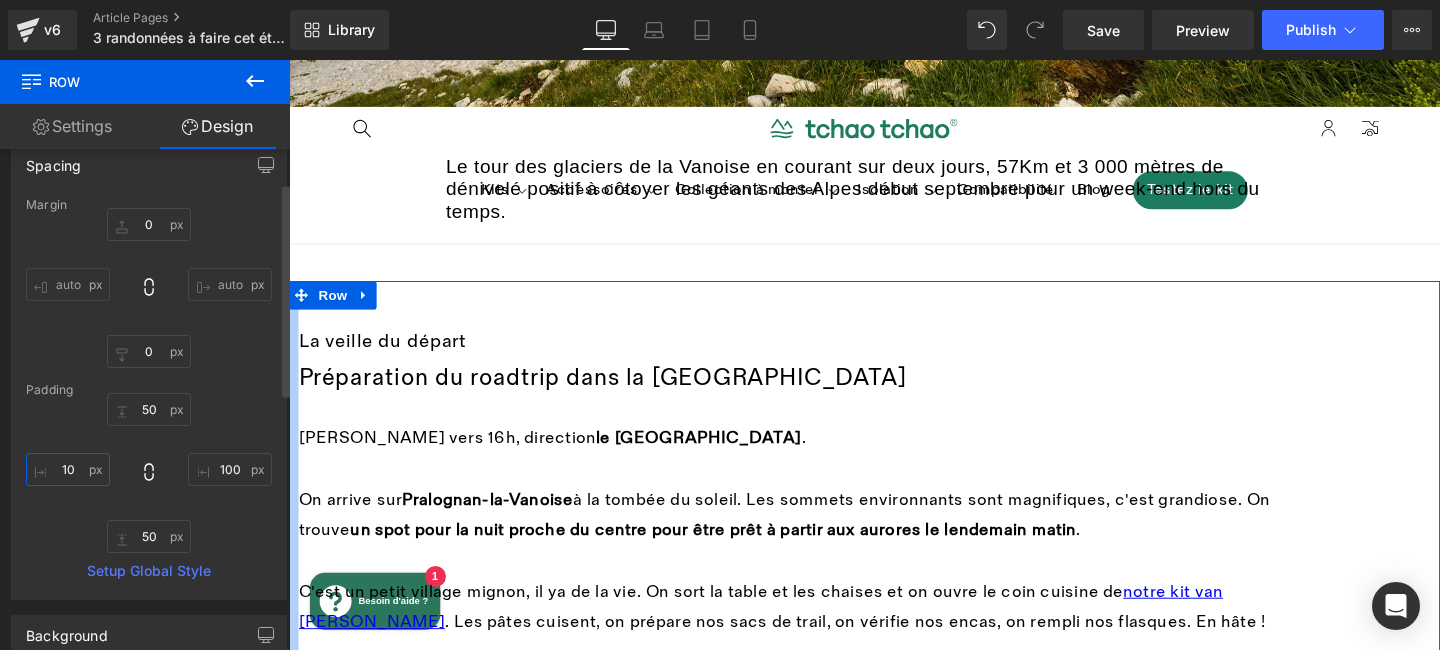 type on "1" 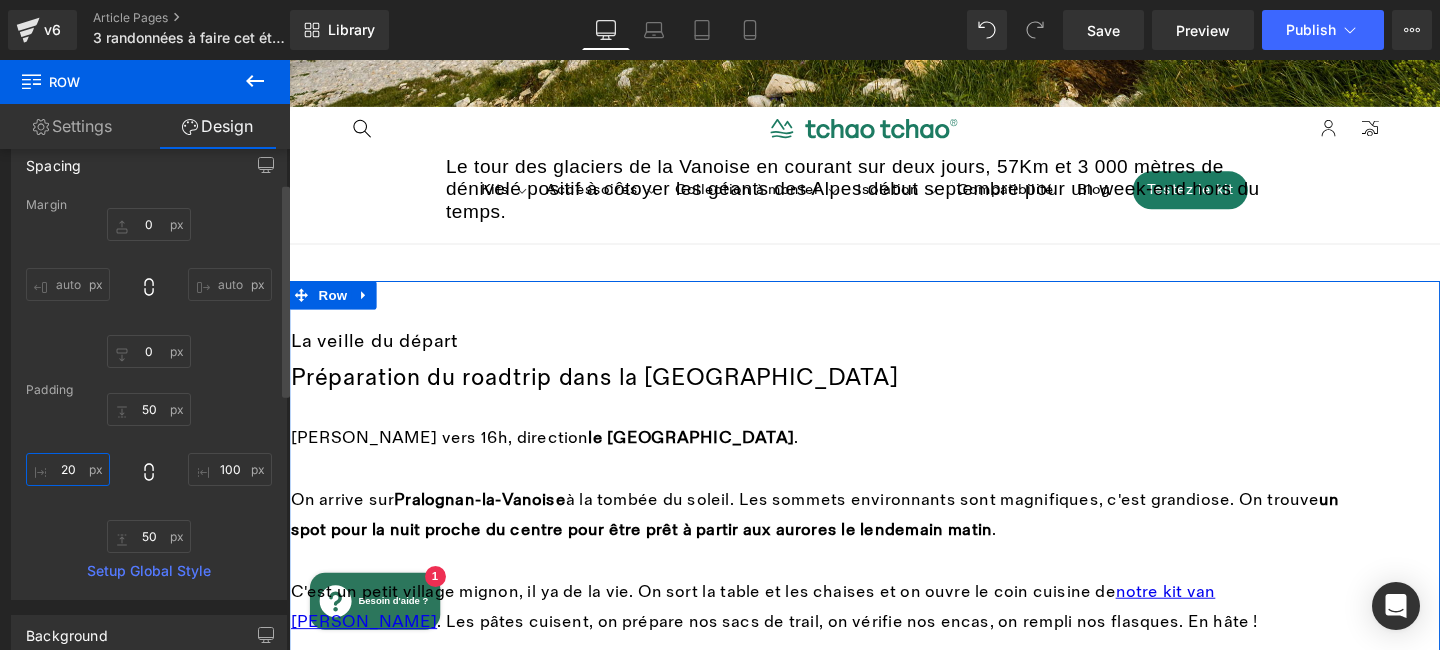 type on "200" 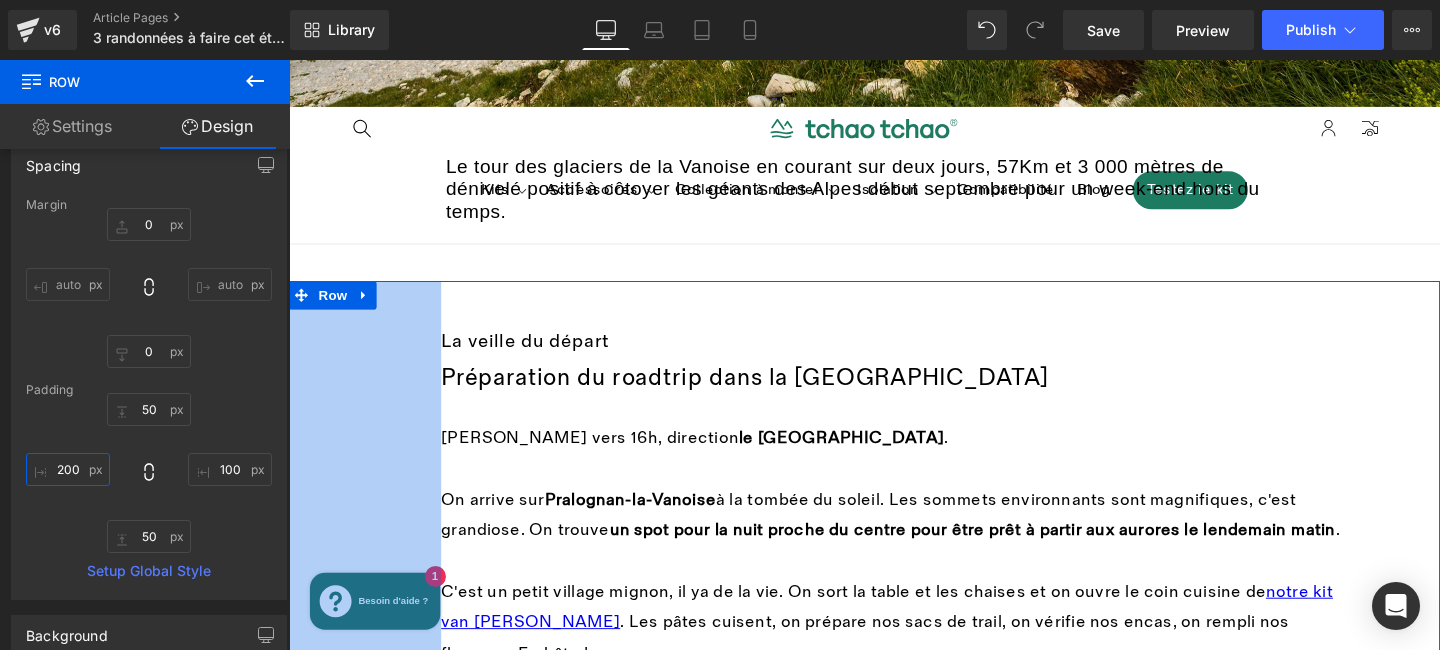 drag, startPoint x: 478, startPoint y: 348, endPoint x: 438, endPoint y: 348, distance: 40 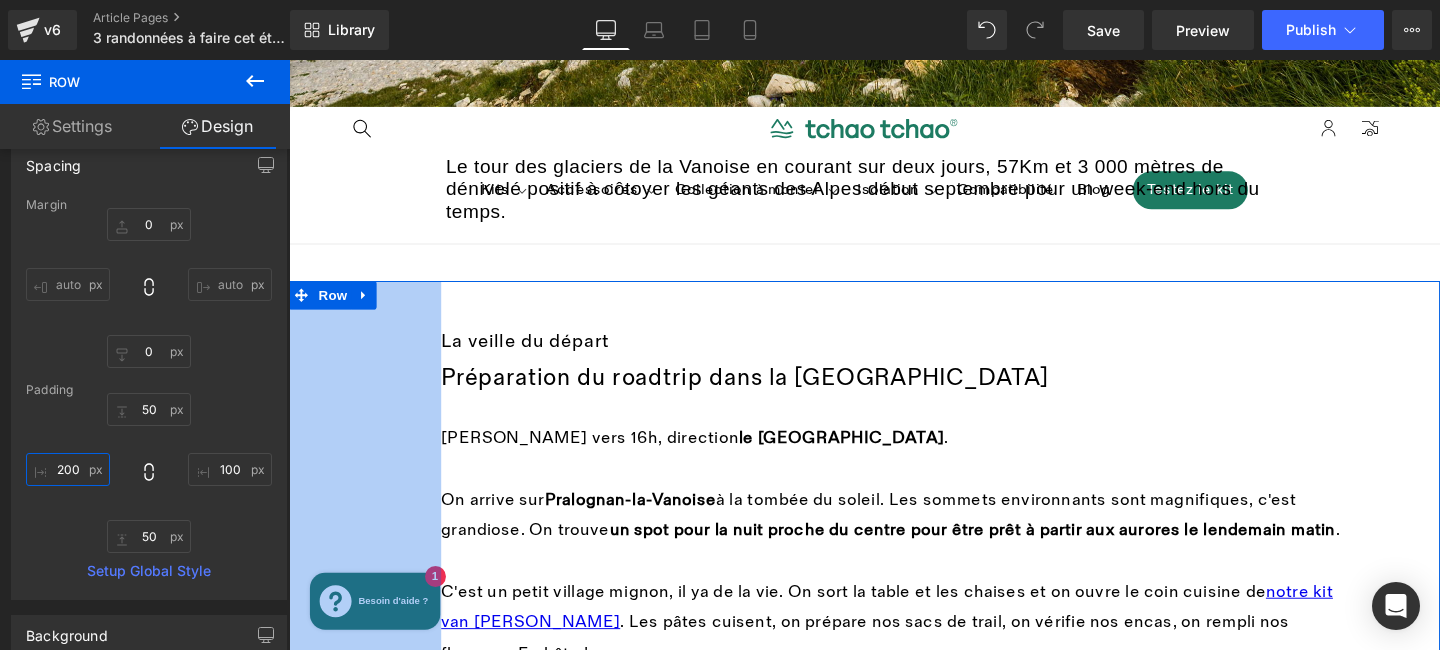 click on "160px" at bounding box center [369, 863] 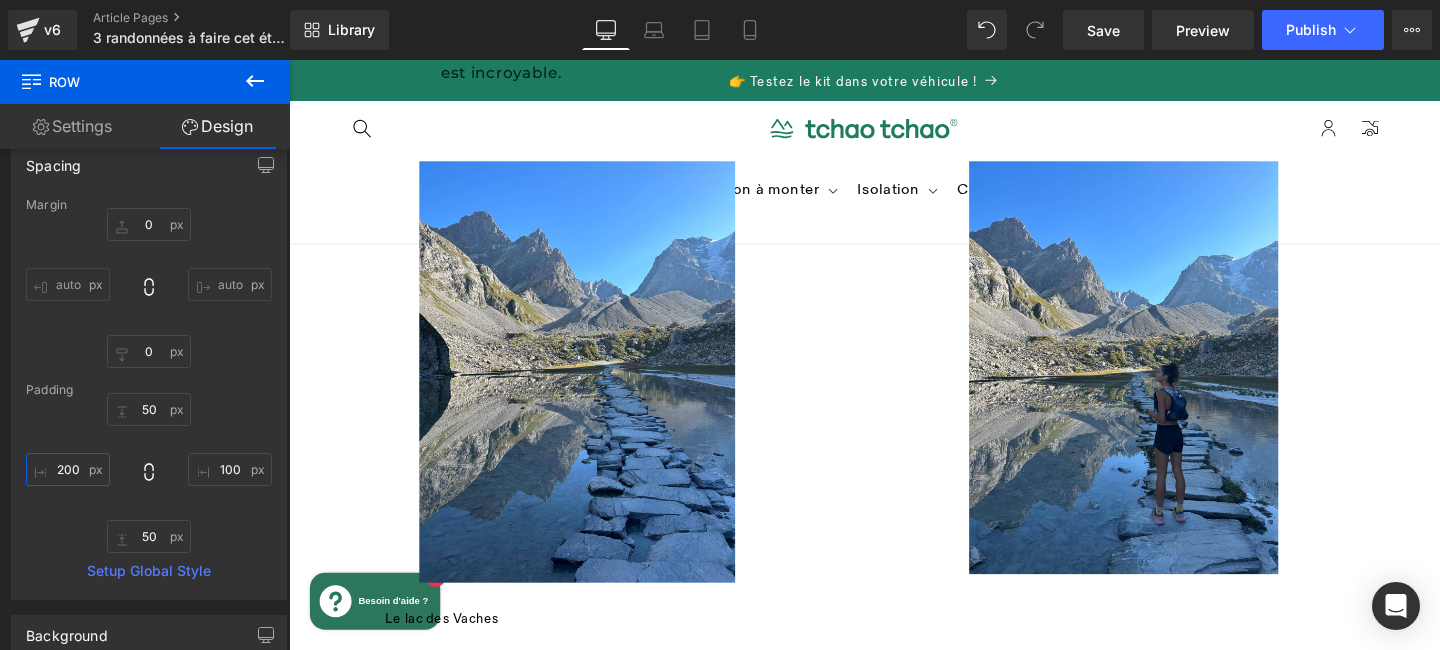 scroll, scrollTop: 1796, scrollLeft: 0, axis: vertical 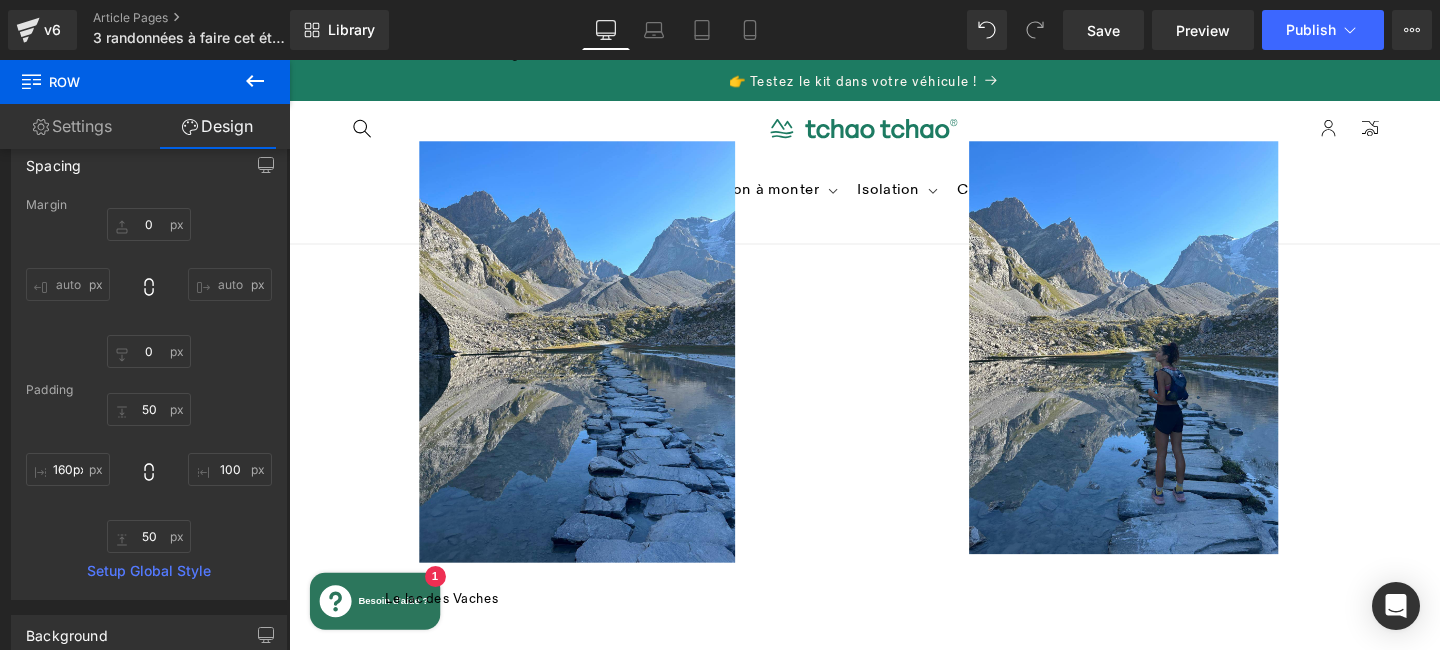 click at bounding box center [592, 366] 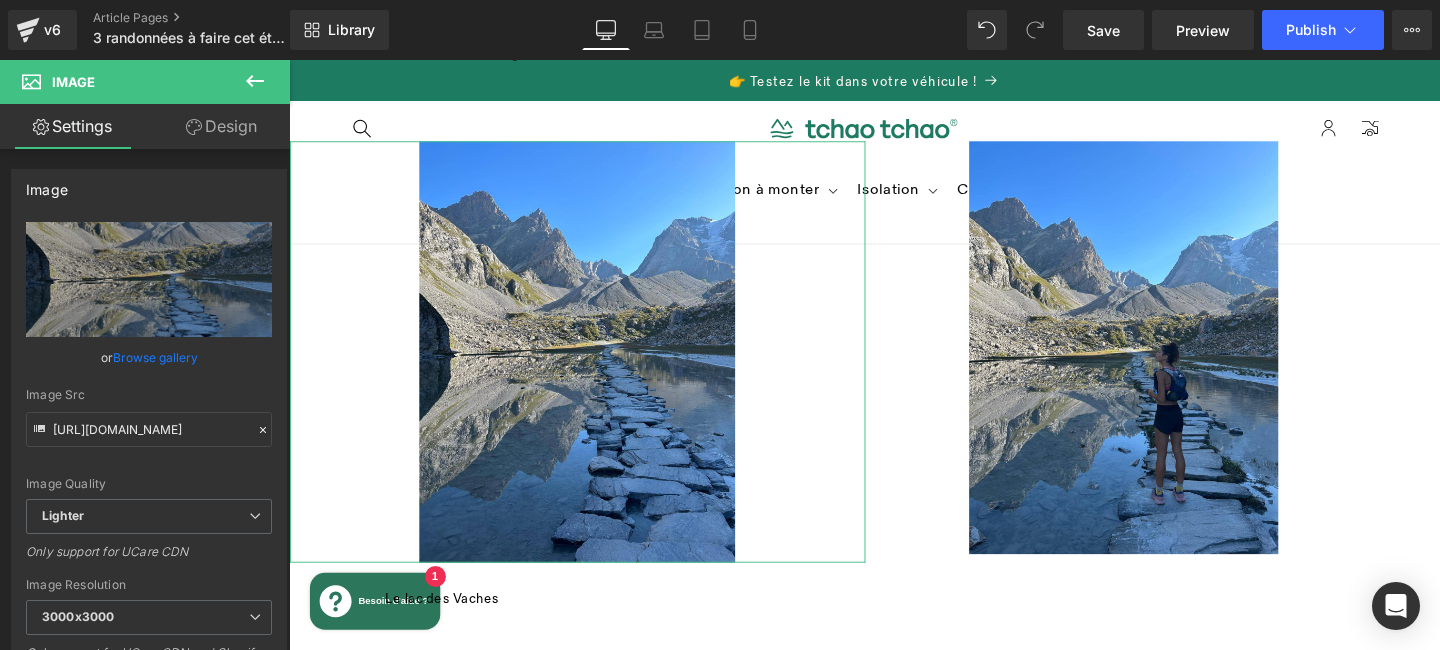 click on "Design" at bounding box center [221, 126] 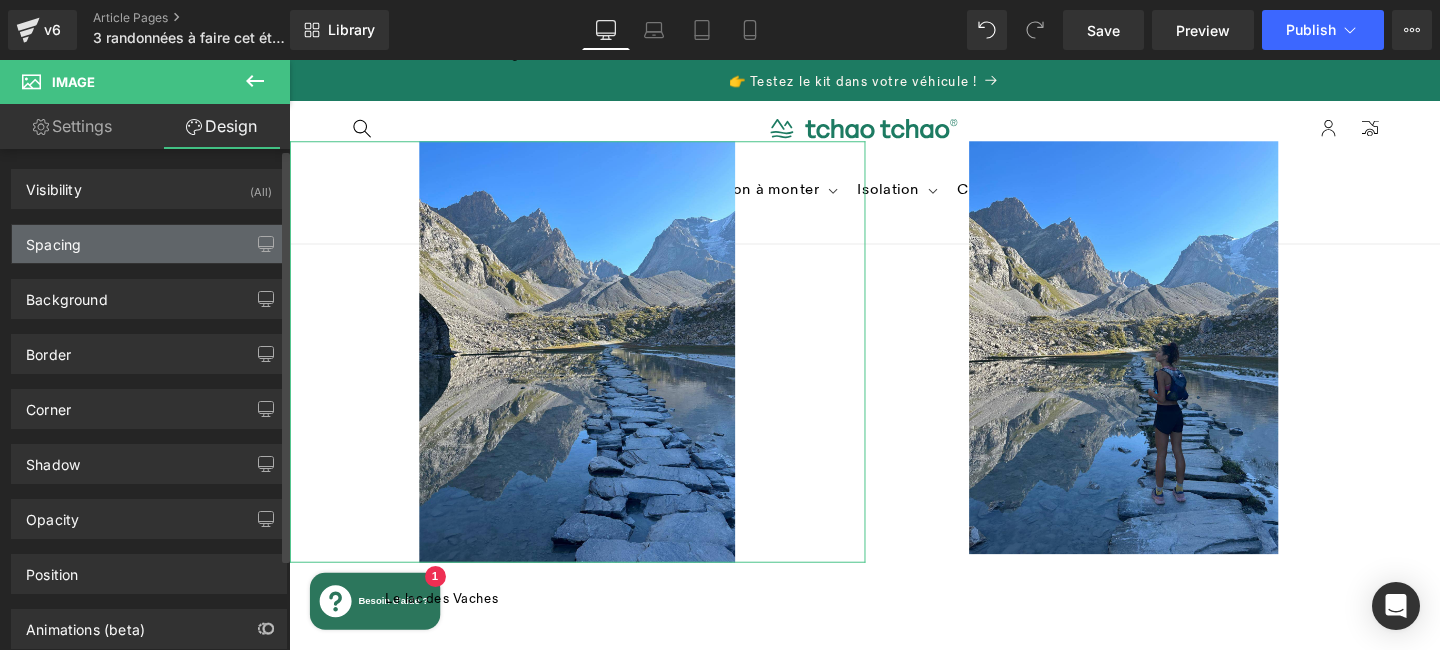 click on "Spacing" at bounding box center [53, 239] 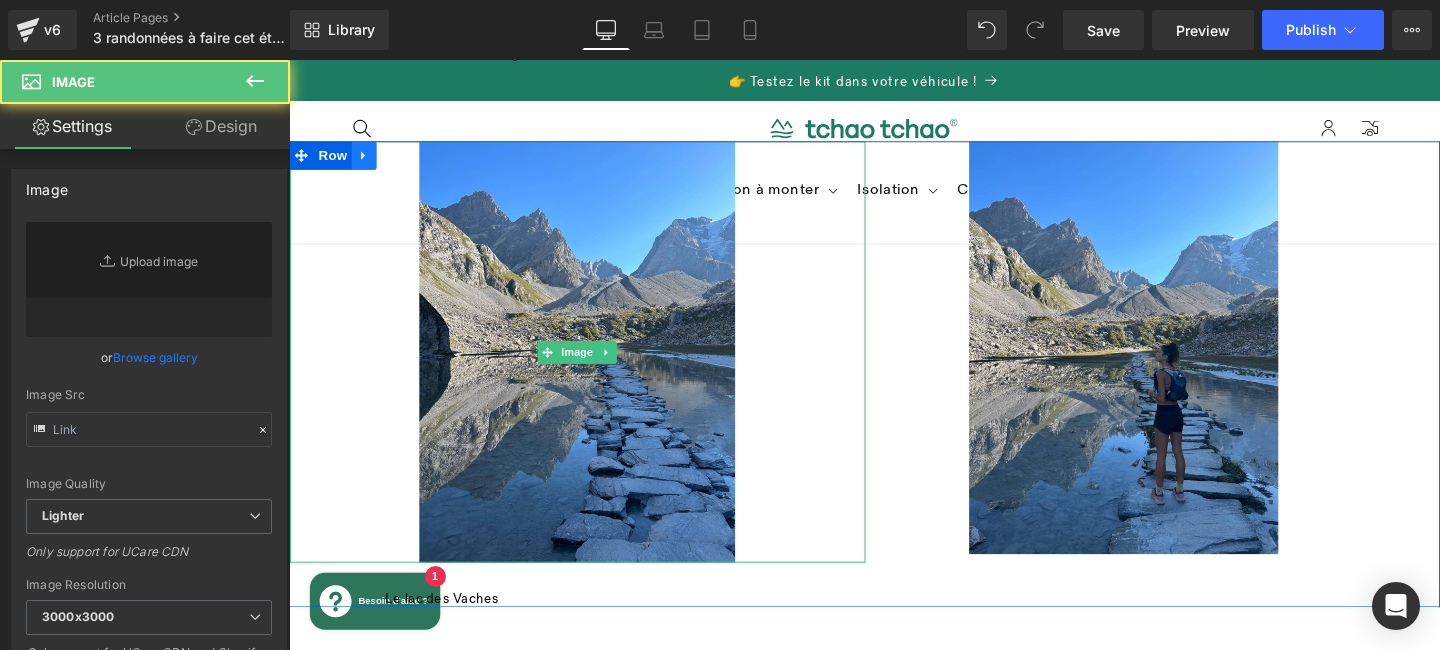 click at bounding box center (592, 366) 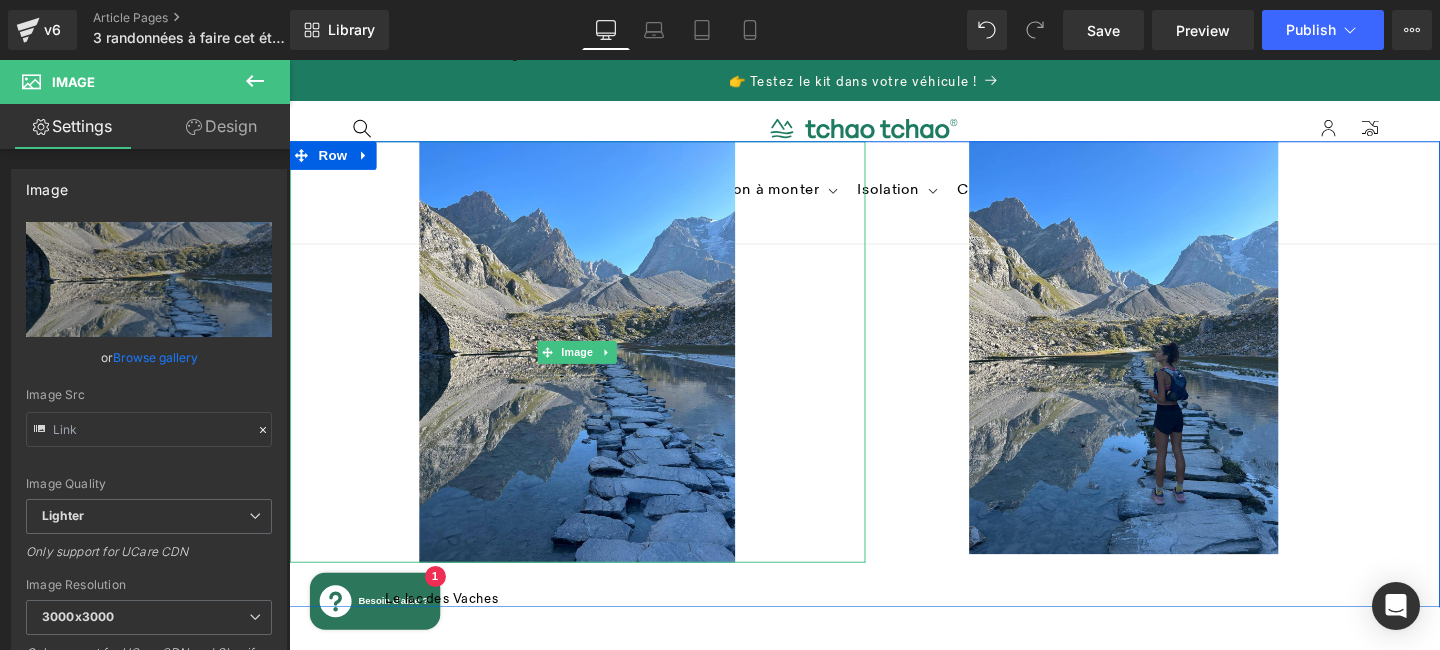 click at bounding box center [592, 366] 